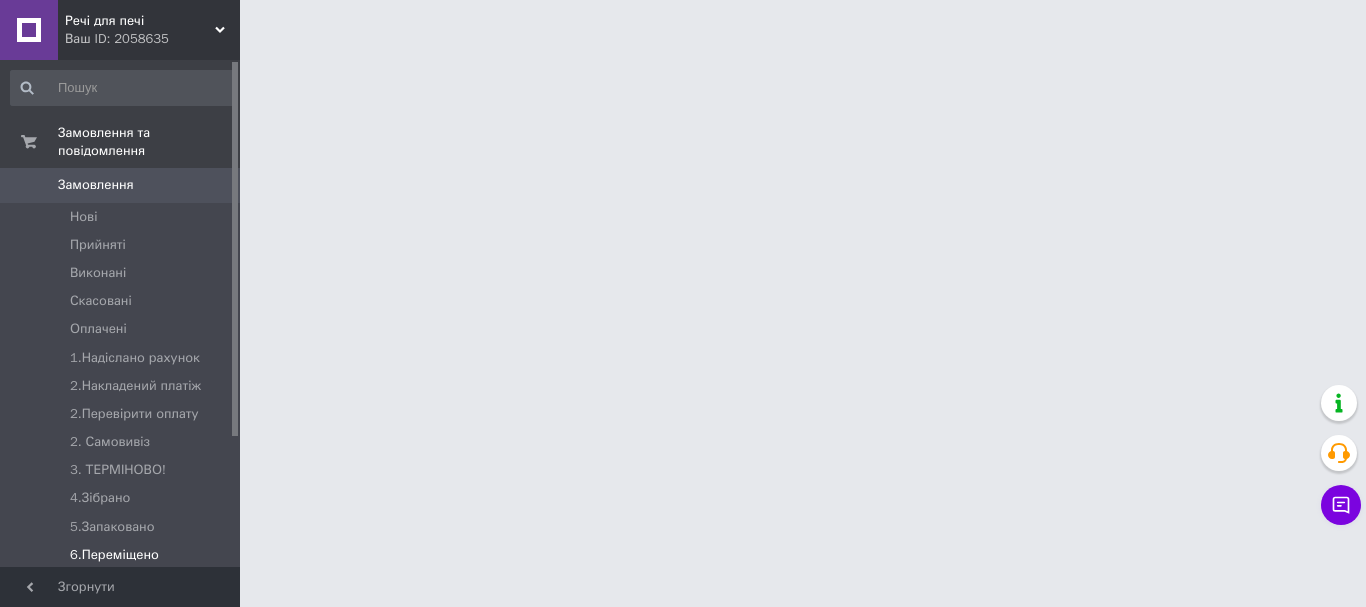 scroll, scrollTop: 0, scrollLeft: 0, axis: both 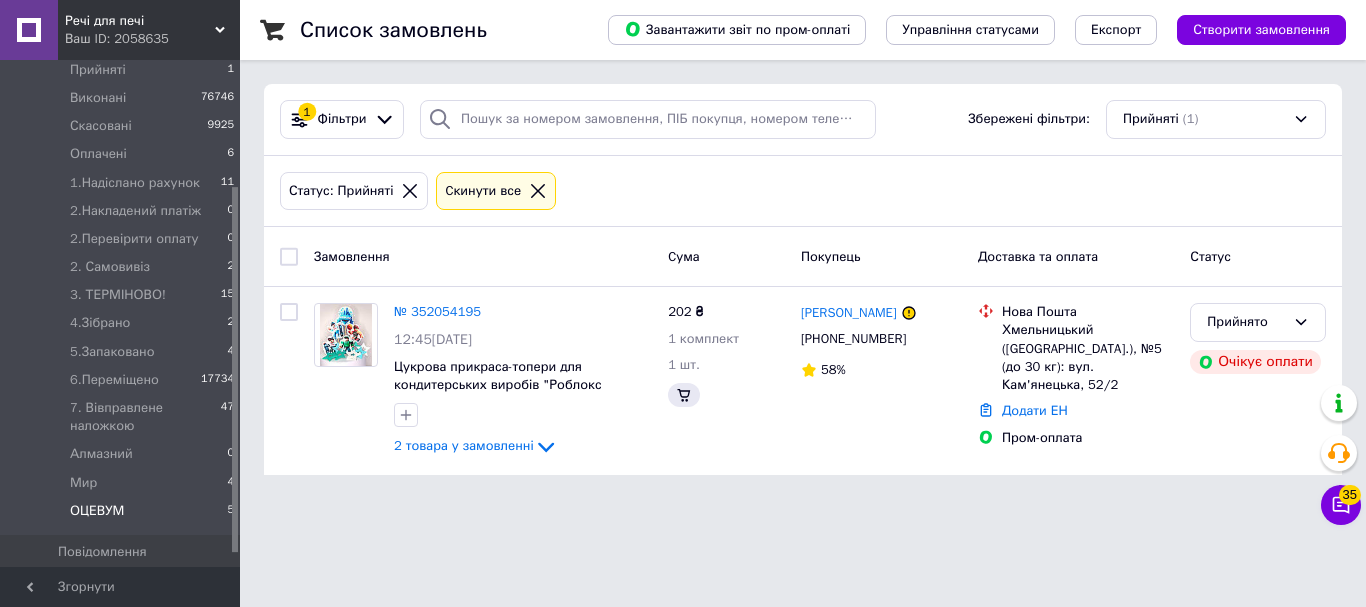click on "Мир 4" at bounding box center (123, 483) 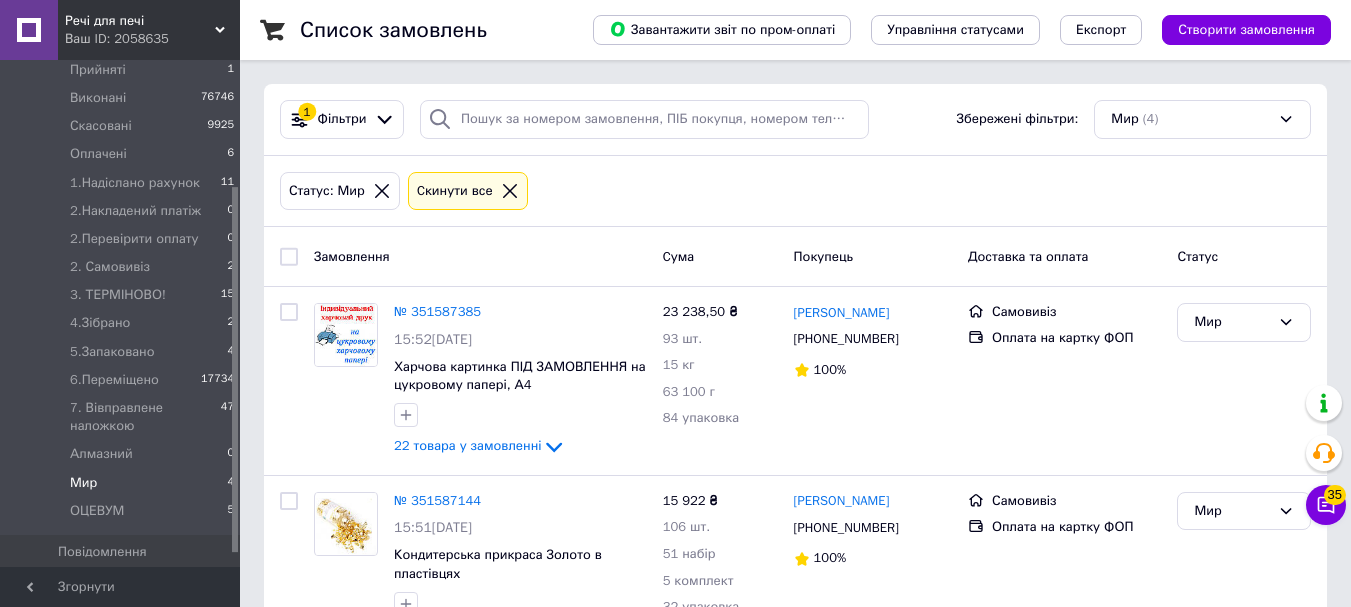 scroll, scrollTop: 200, scrollLeft: 0, axis: vertical 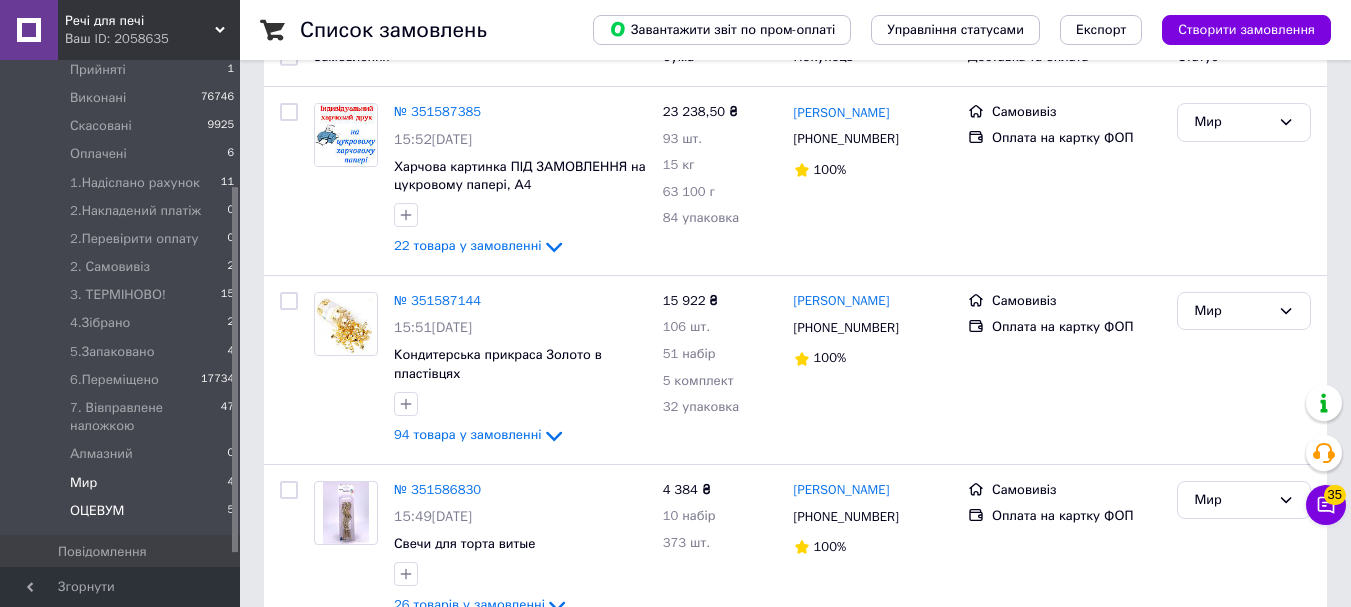 click on "ОЦЕВУМ" at bounding box center (97, 511) 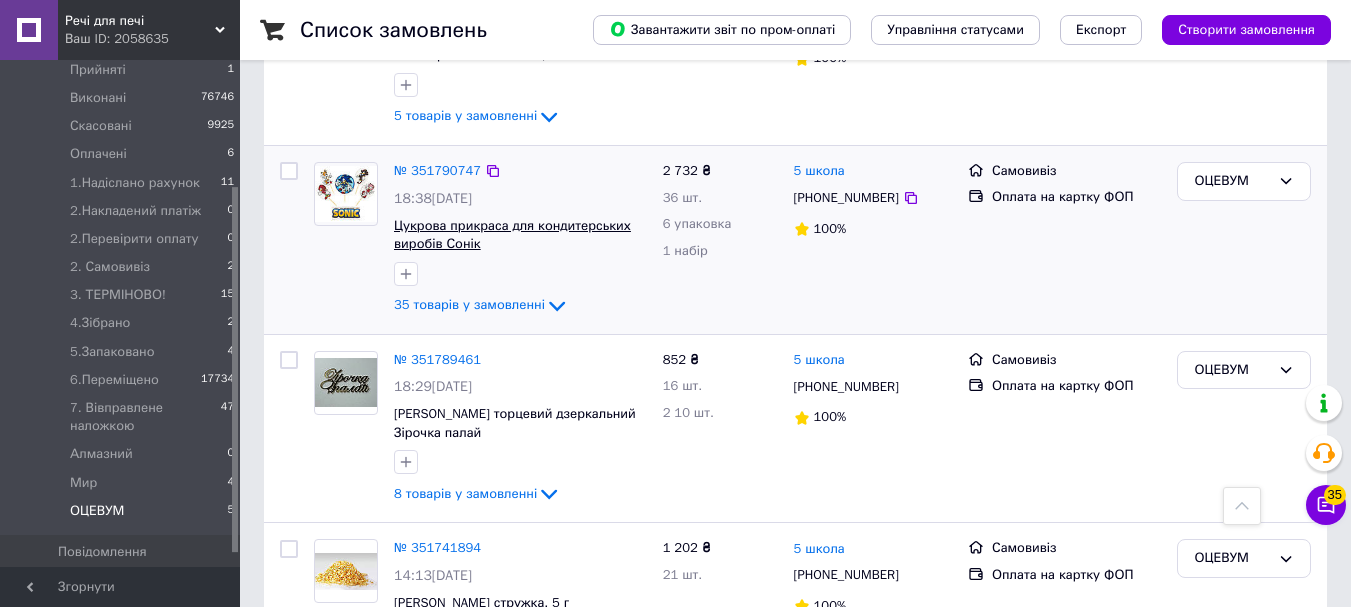 scroll, scrollTop: 610, scrollLeft: 0, axis: vertical 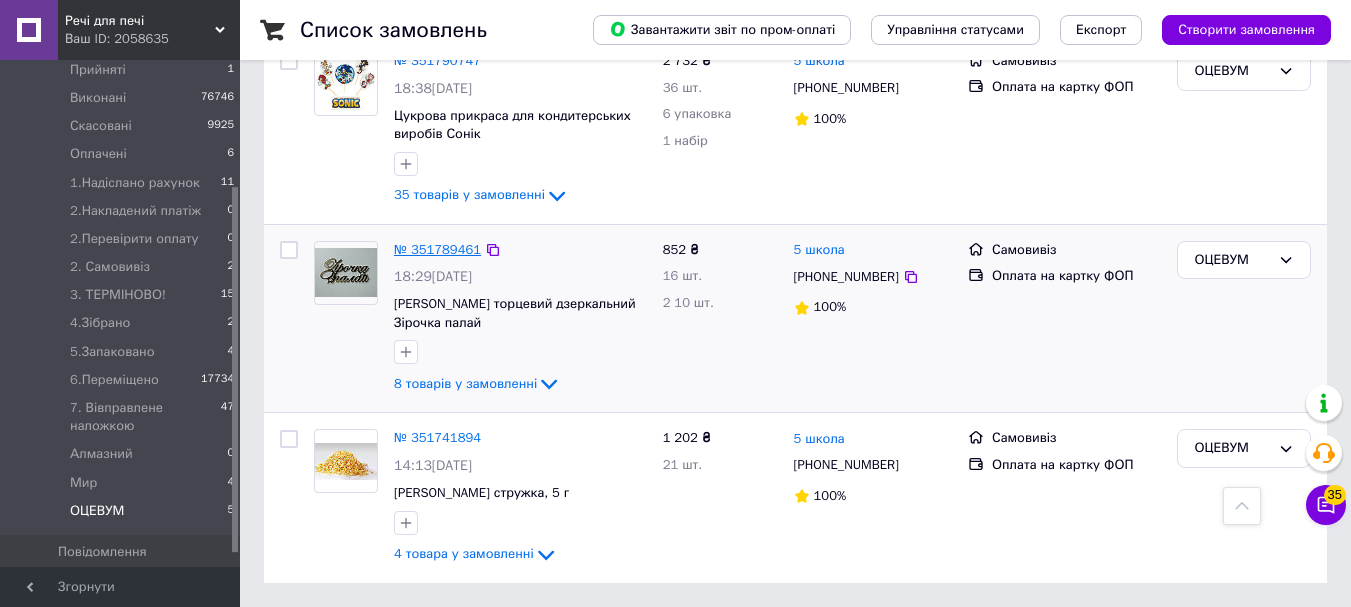 click on "№ 351789461" at bounding box center (437, 249) 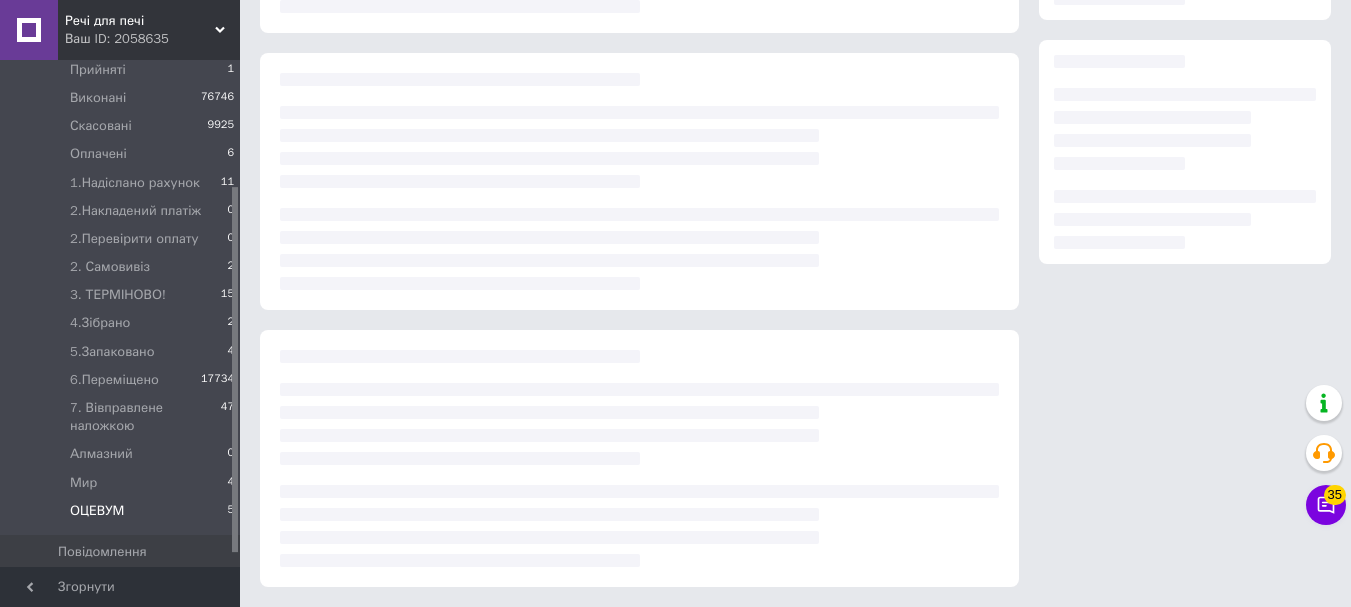 scroll, scrollTop: 0, scrollLeft: 0, axis: both 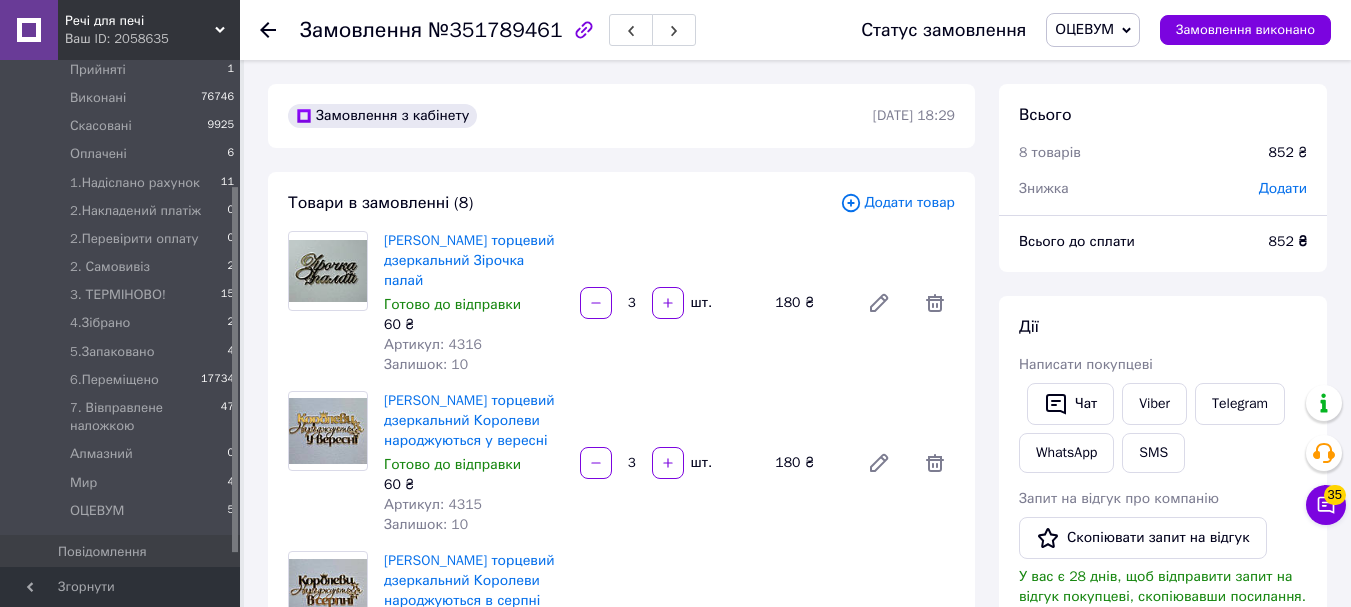 click 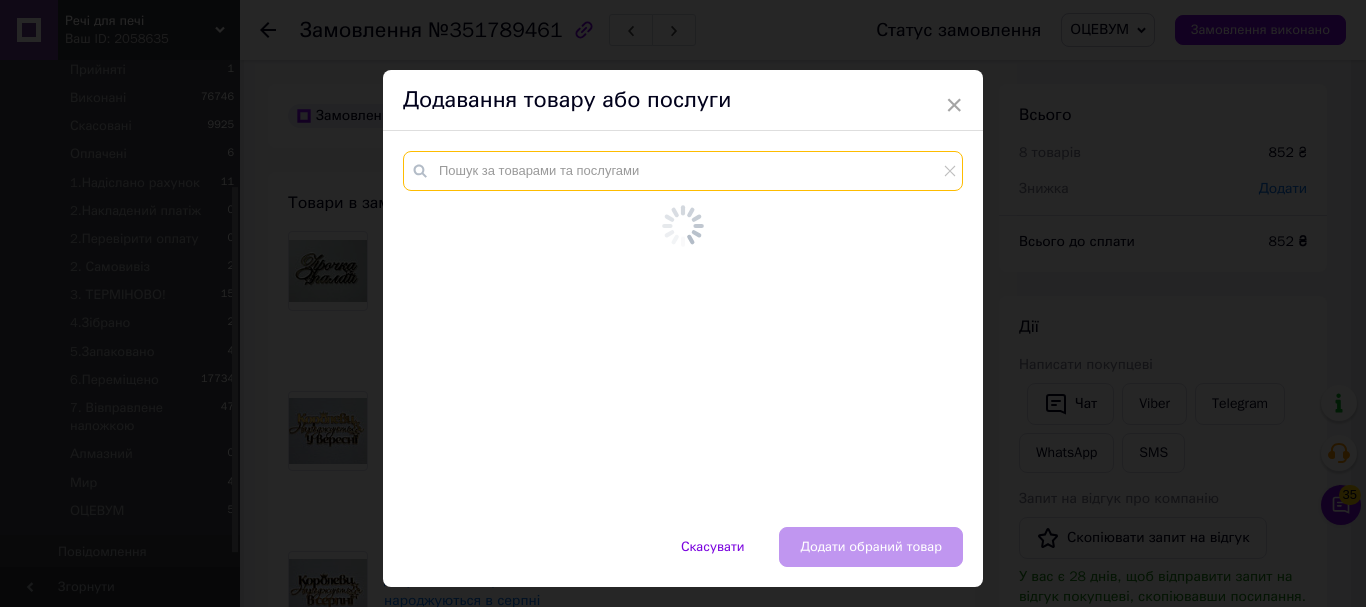 click at bounding box center (683, 171) 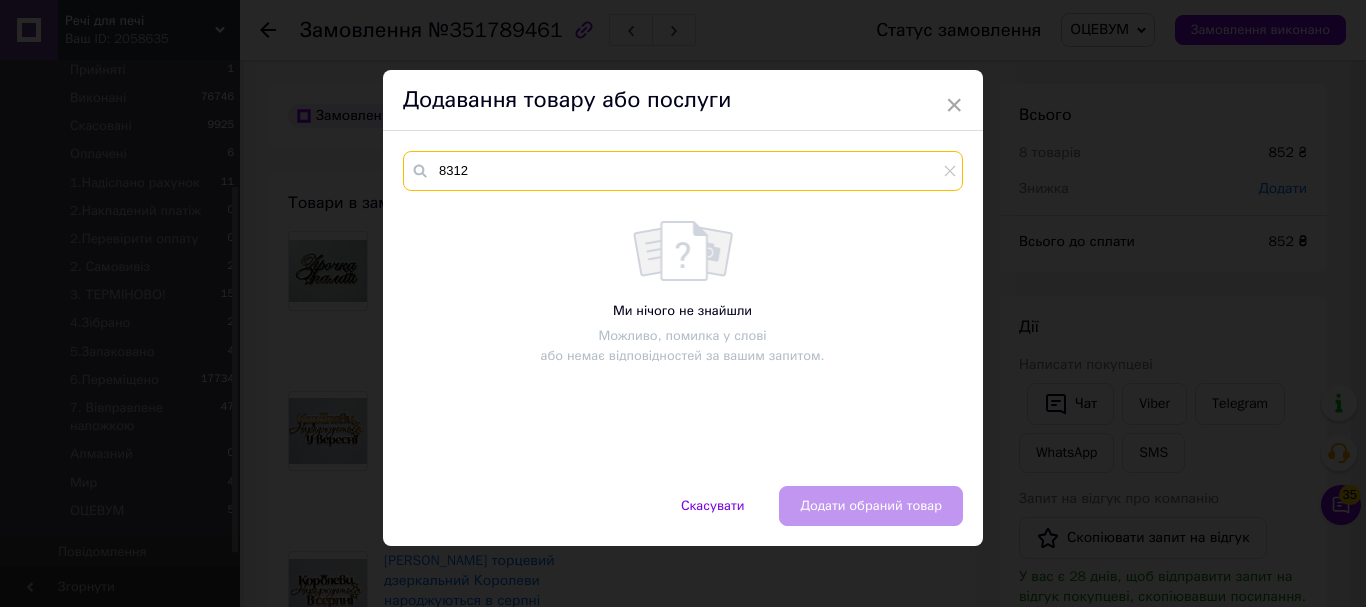 type on "8312" 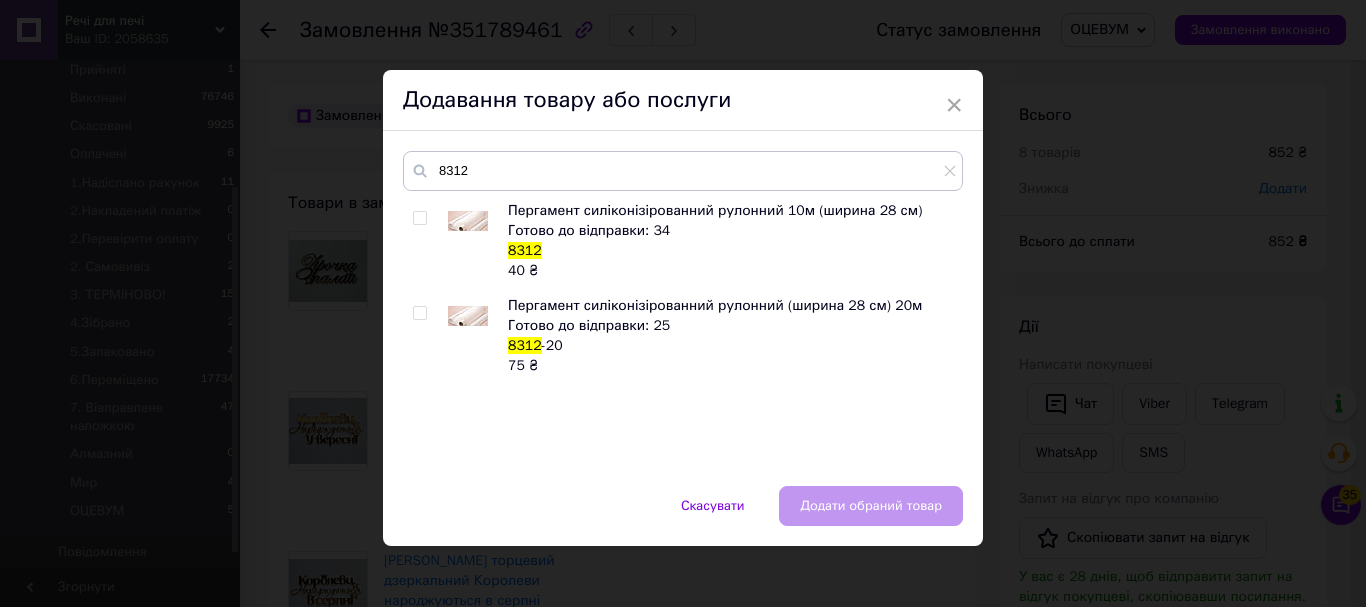 click at bounding box center (419, 218) 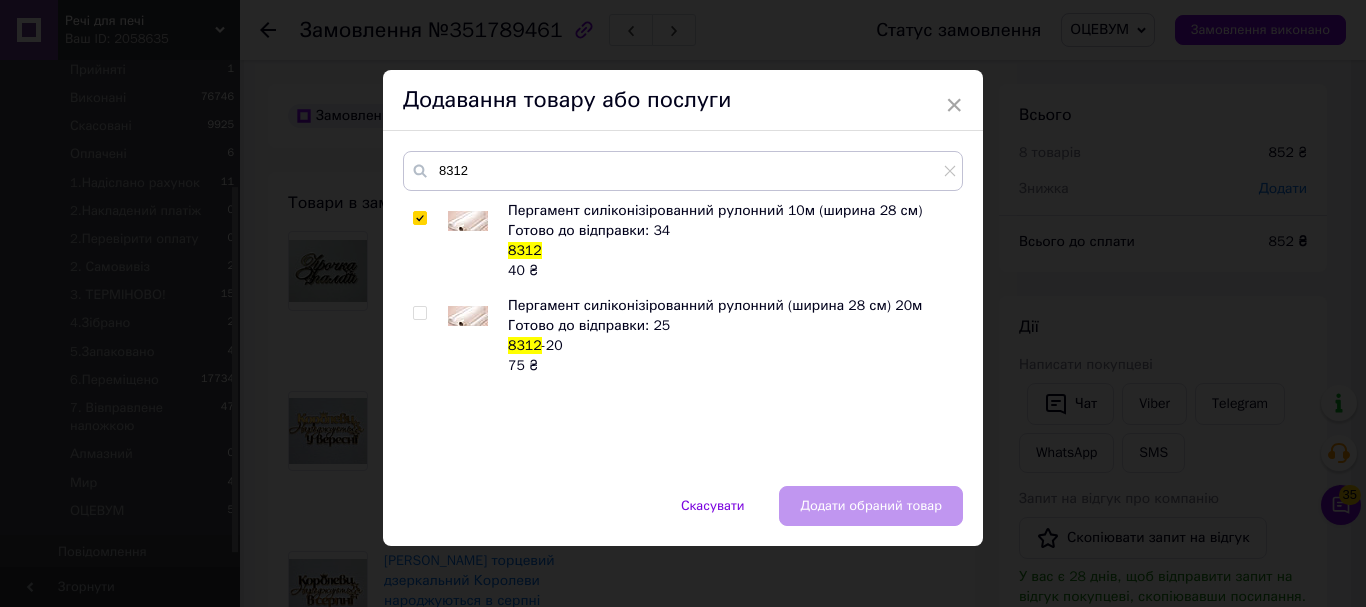 checkbox on "true" 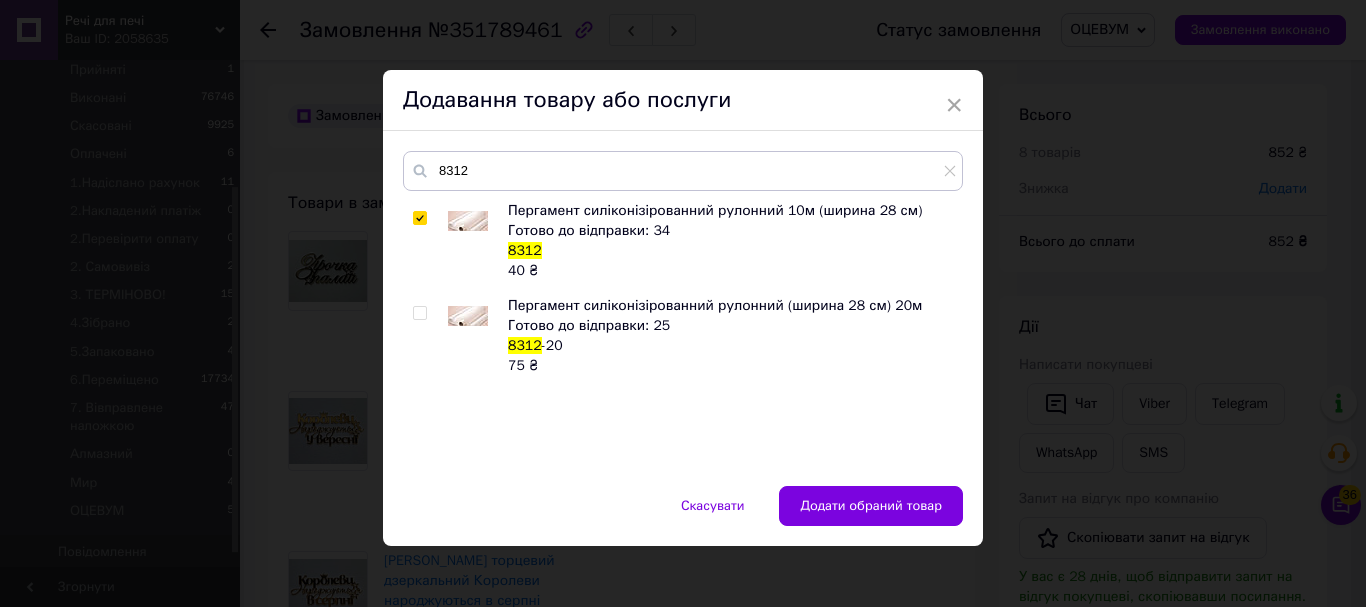 click at bounding box center [419, 313] 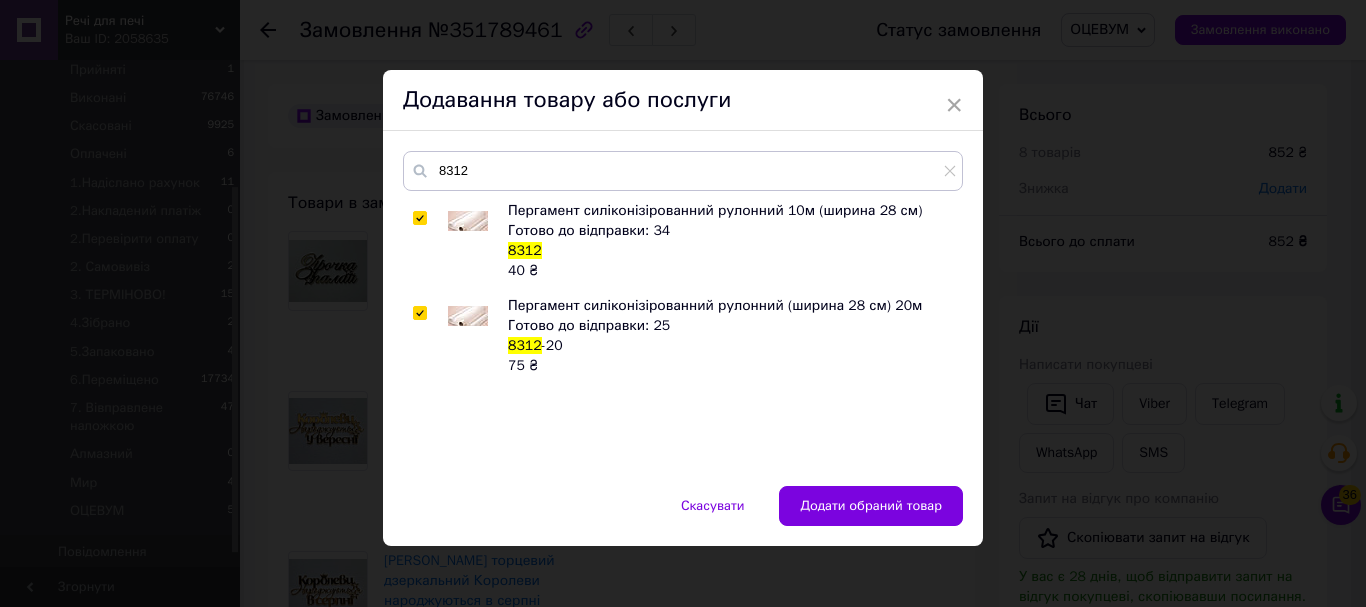 checkbox on "true" 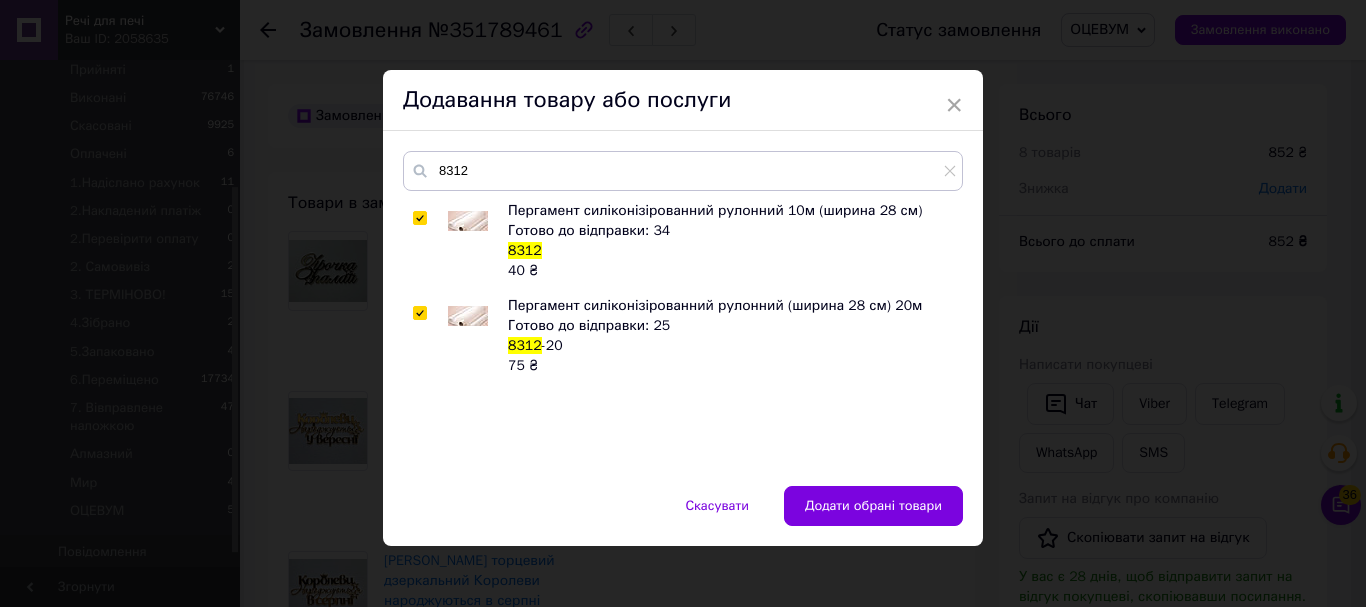 drag, startPoint x: 917, startPoint y: 511, endPoint x: 919, endPoint y: 500, distance: 11.18034 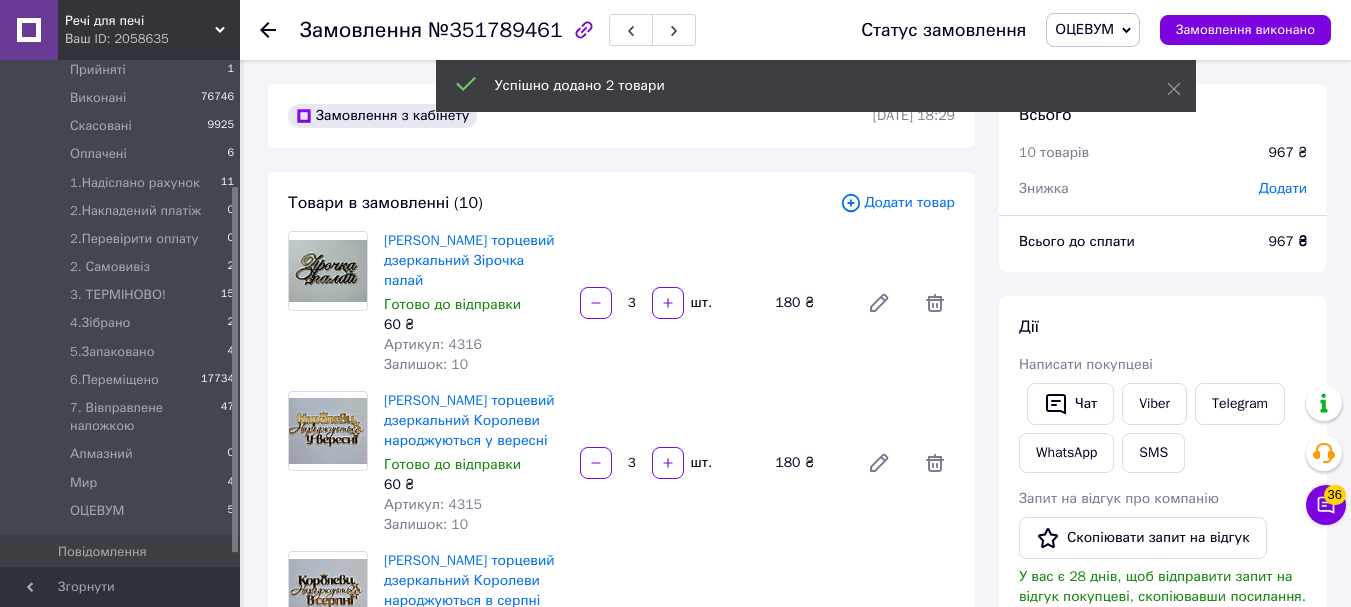 scroll, scrollTop: 384, scrollLeft: 0, axis: vertical 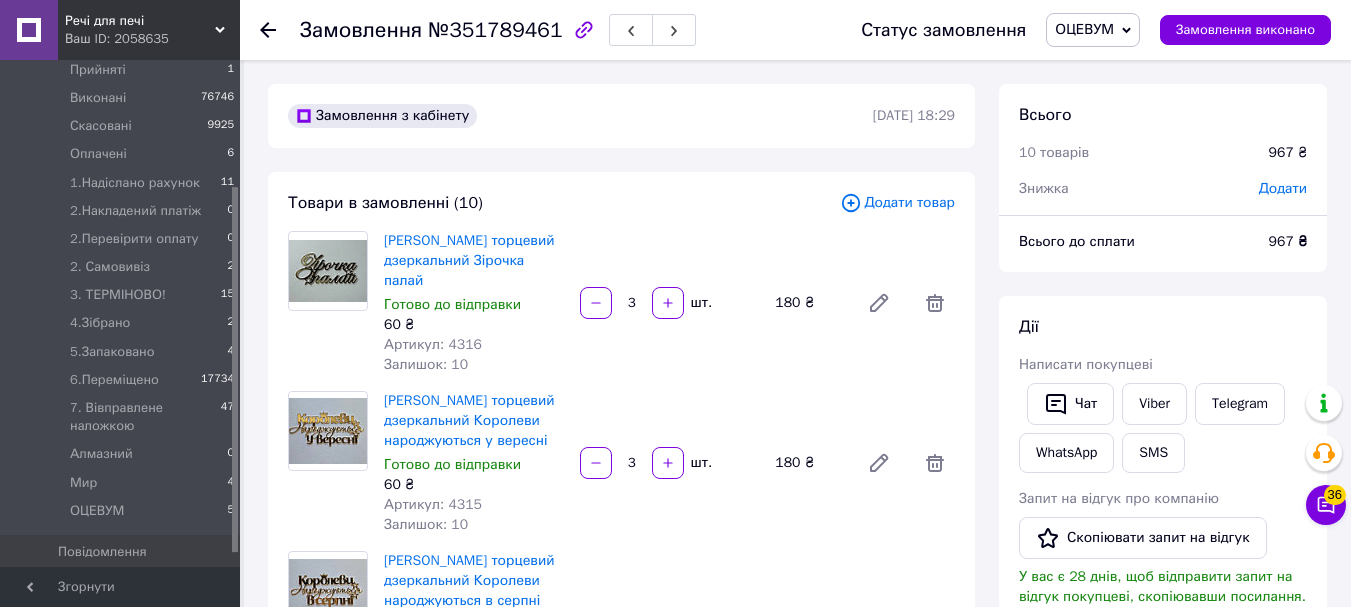 click 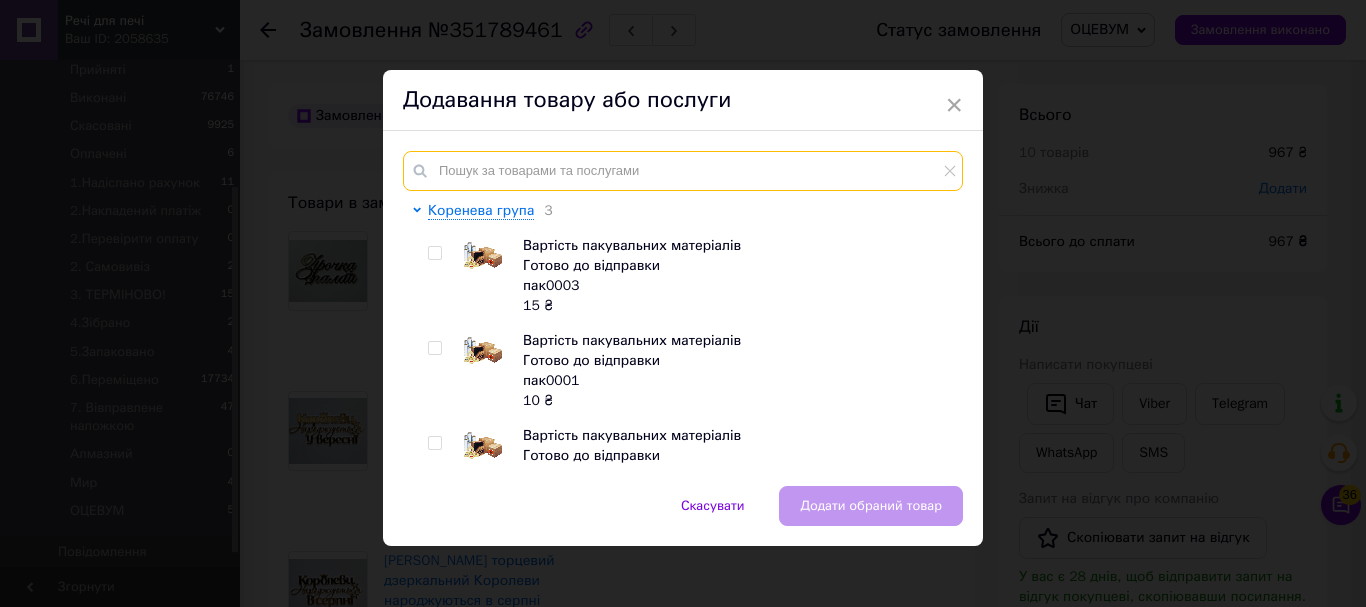 click at bounding box center (683, 171) 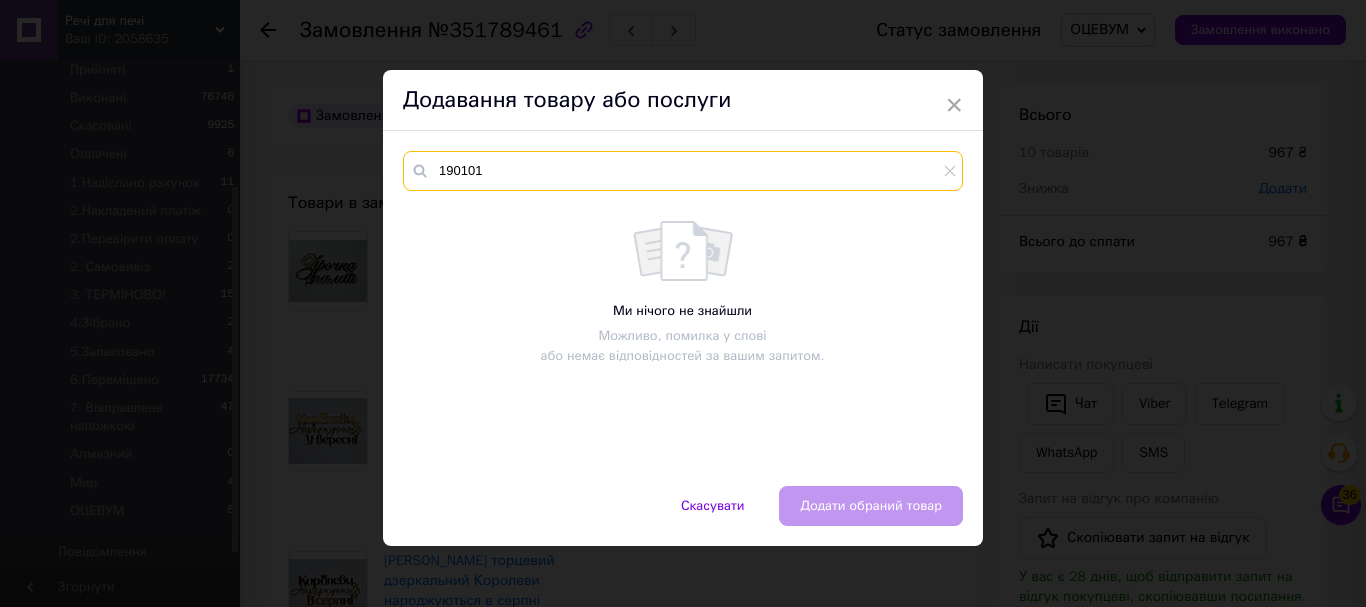 type on "190101" 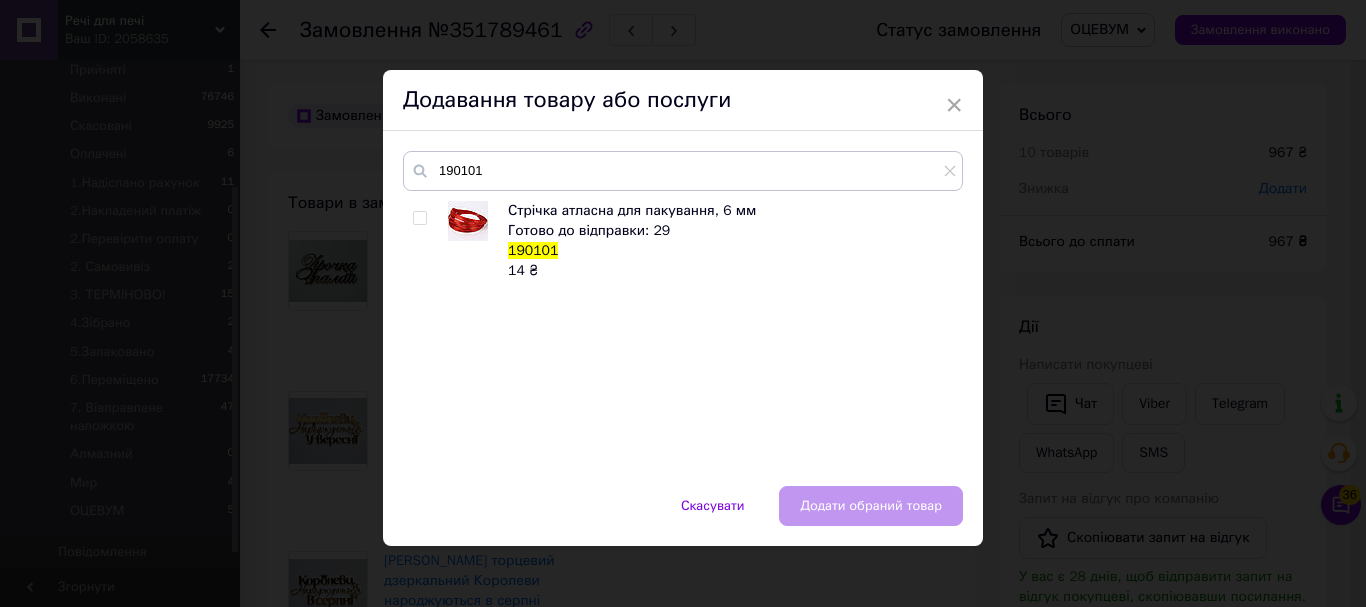 click at bounding box center (419, 218) 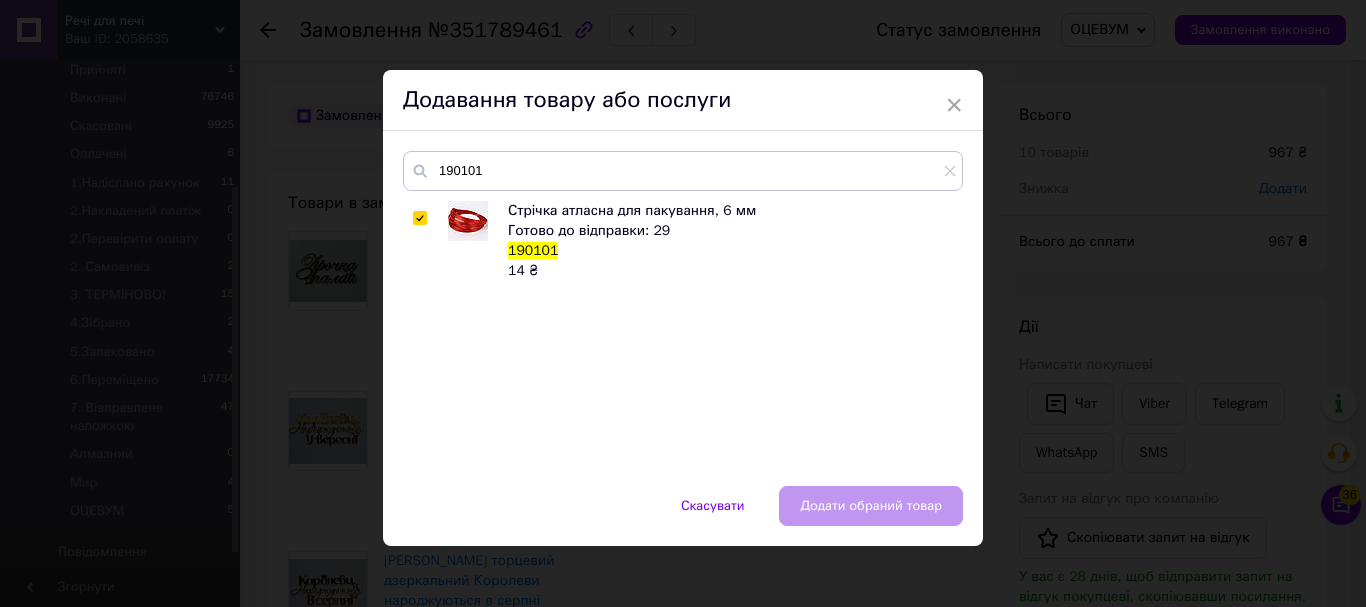 checkbox on "true" 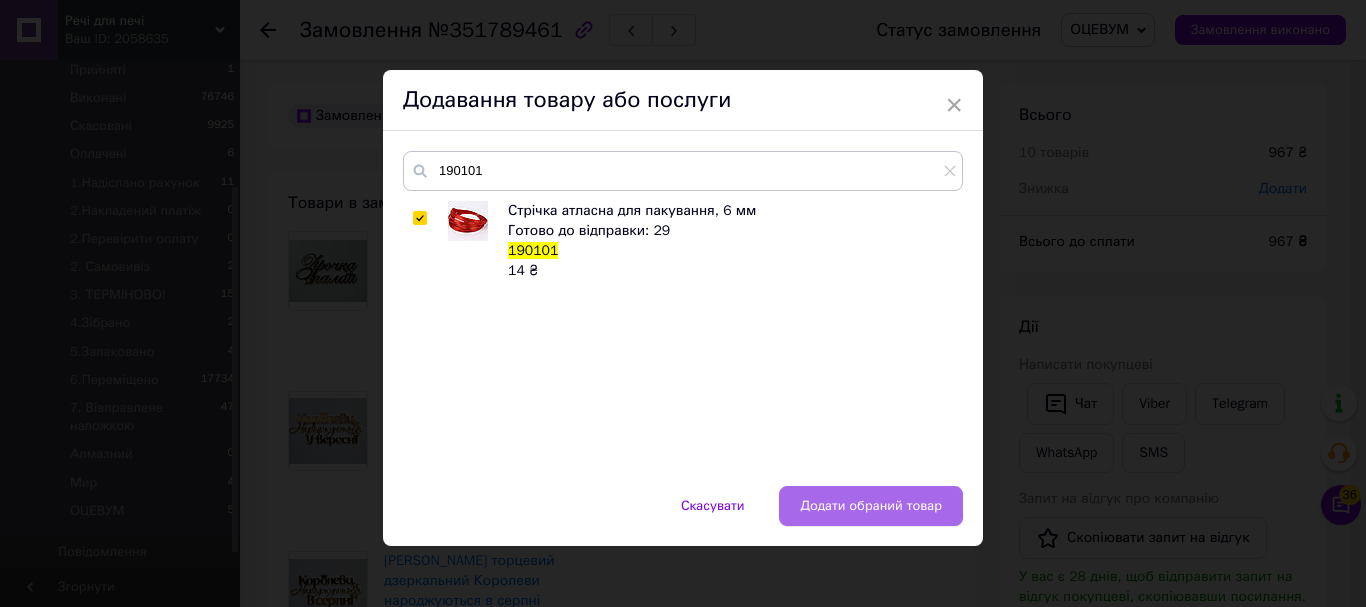 click on "Додати обраний товар" at bounding box center (871, 506) 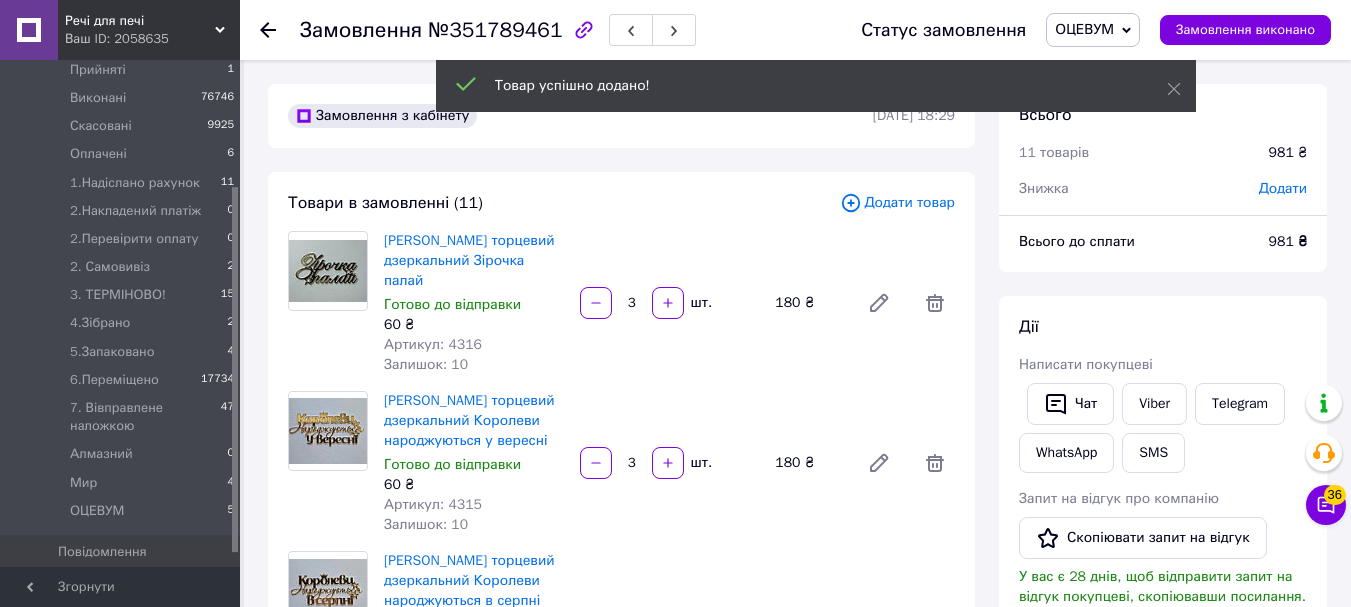 scroll, scrollTop: 432, scrollLeft: 0, axis: vertical 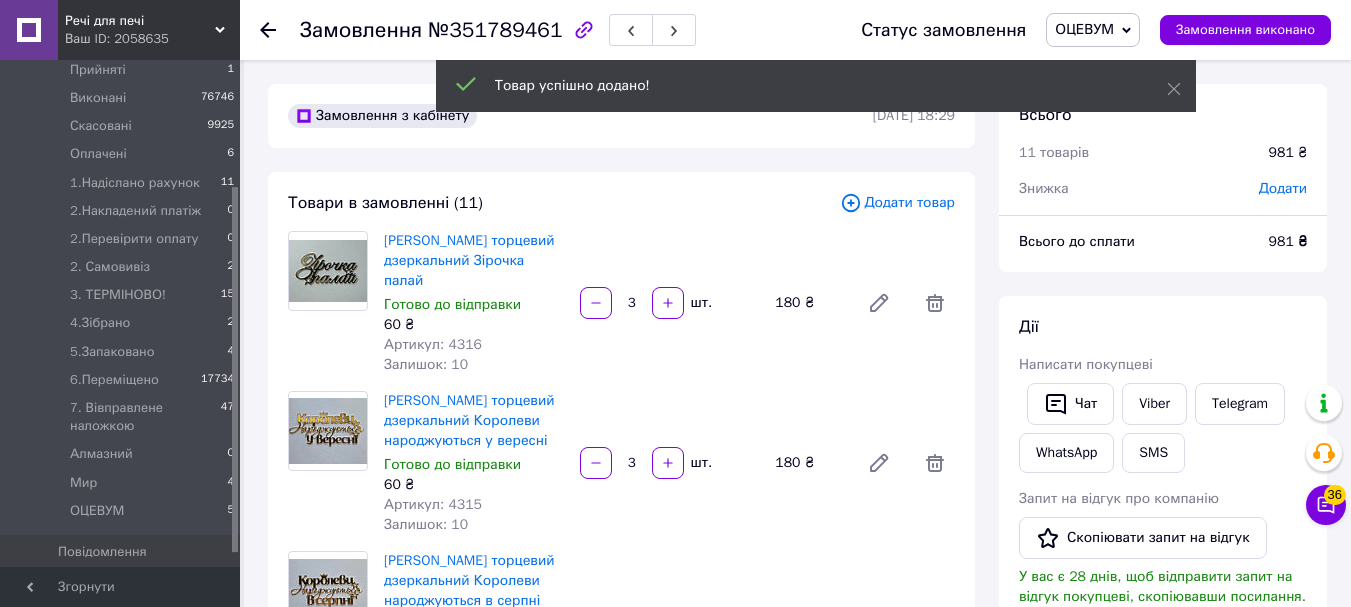 click 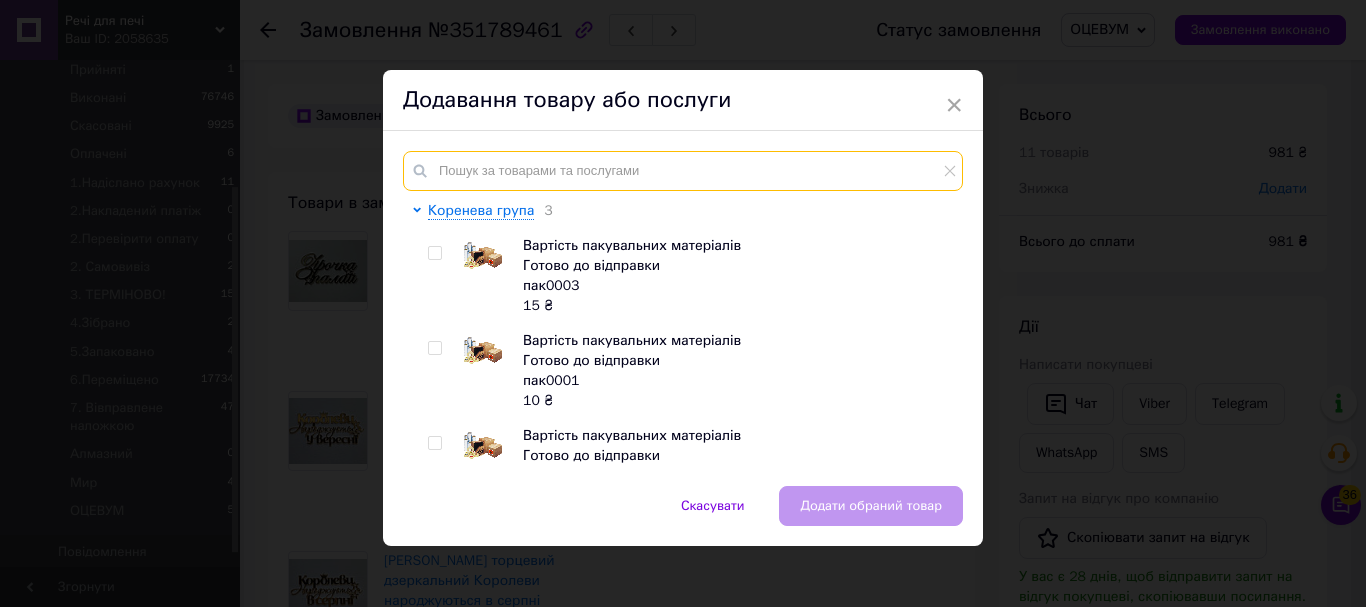 click at bounding box center [683, 171] 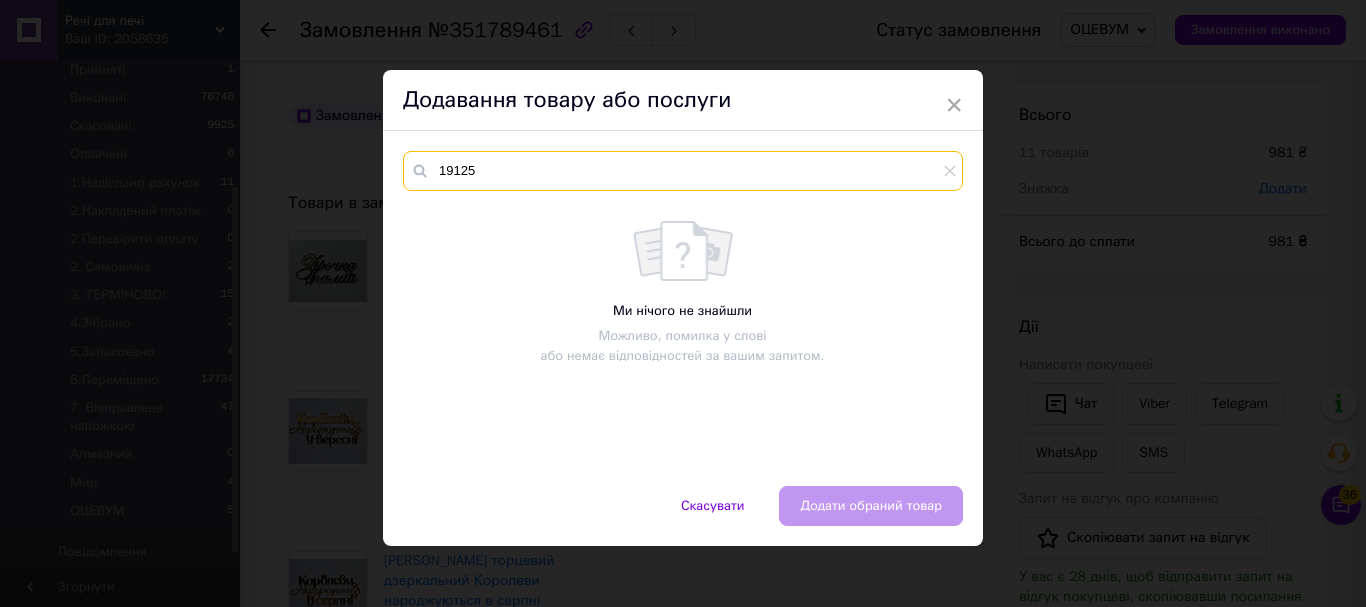 type on "19125" 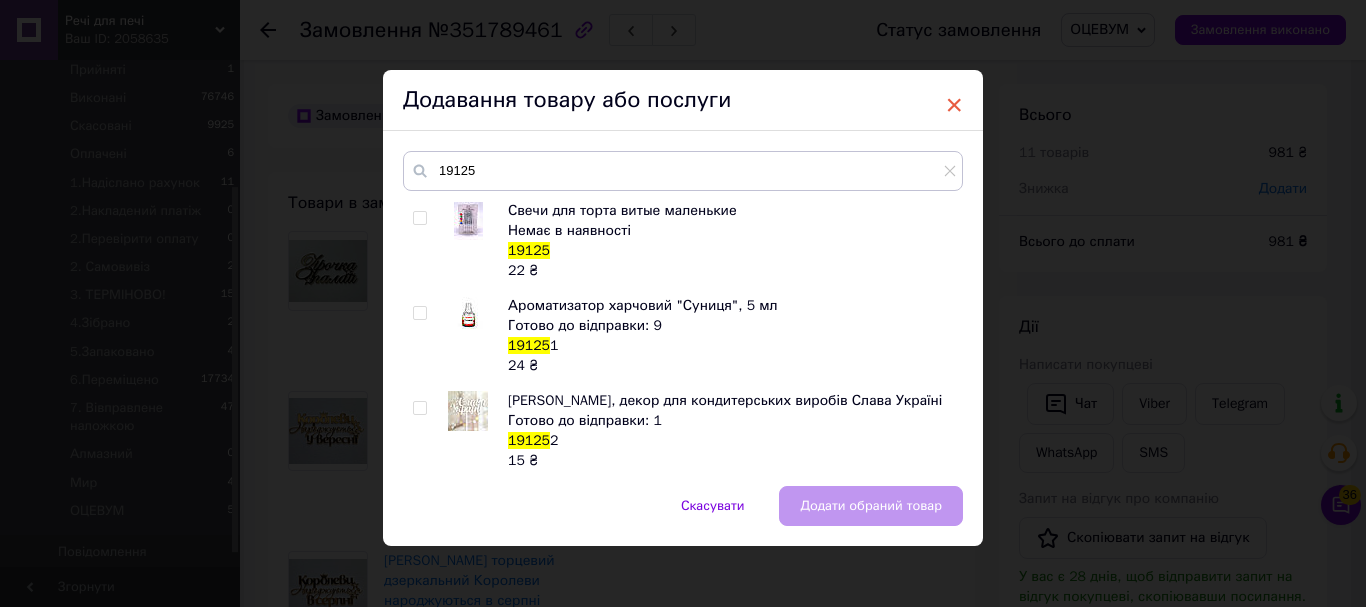 click on "×" at bounding box center (954, 105) 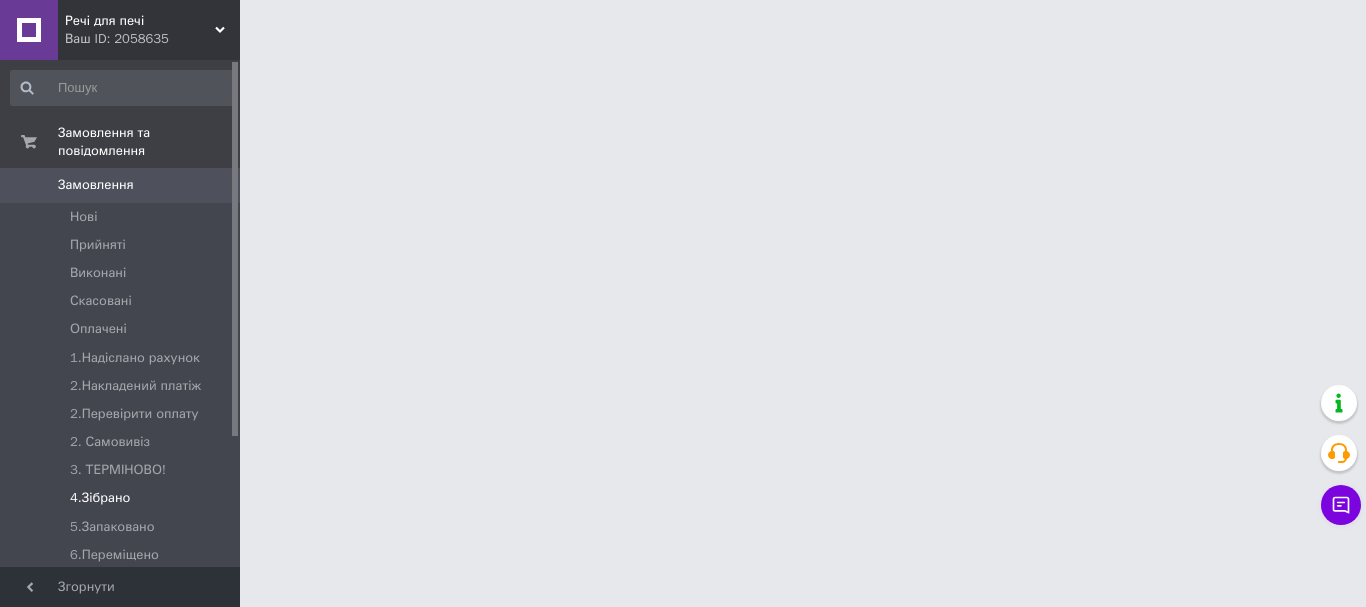 scroll, scrollTop: 0, scrollLeft: 0, axis: both 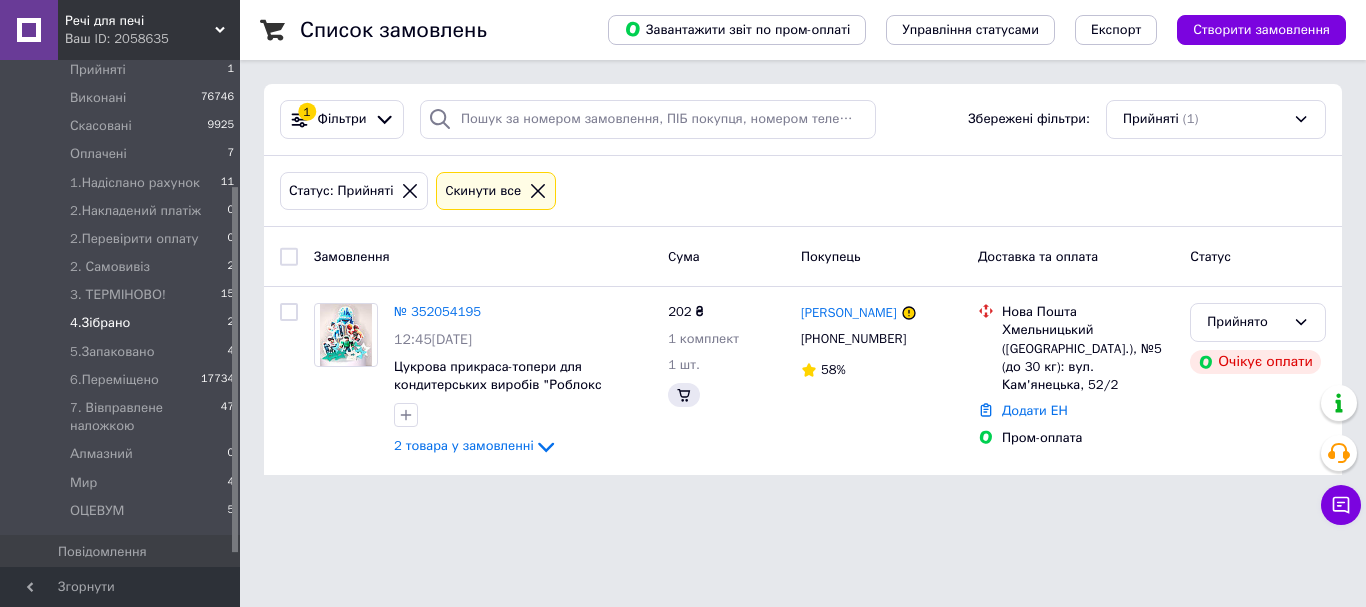 click on "ОЦЕВУМ 5" at bounding box center (123, 516) 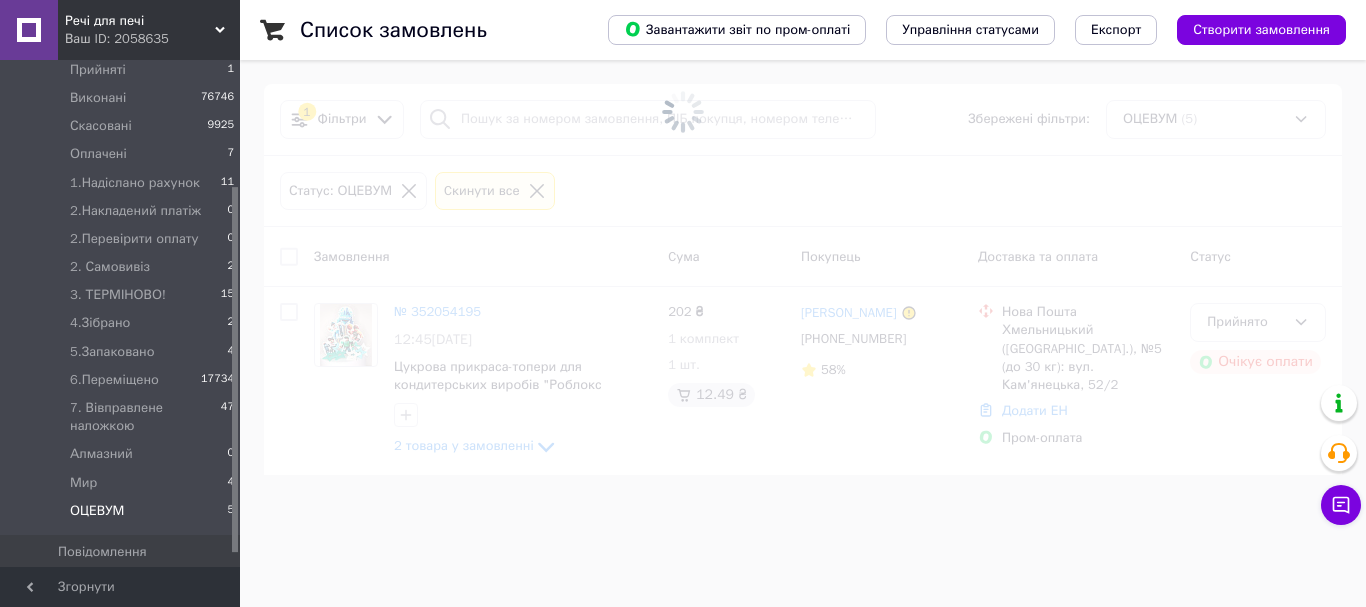 click on "ОЦЕВУМ" at bounding box center [97, 511] 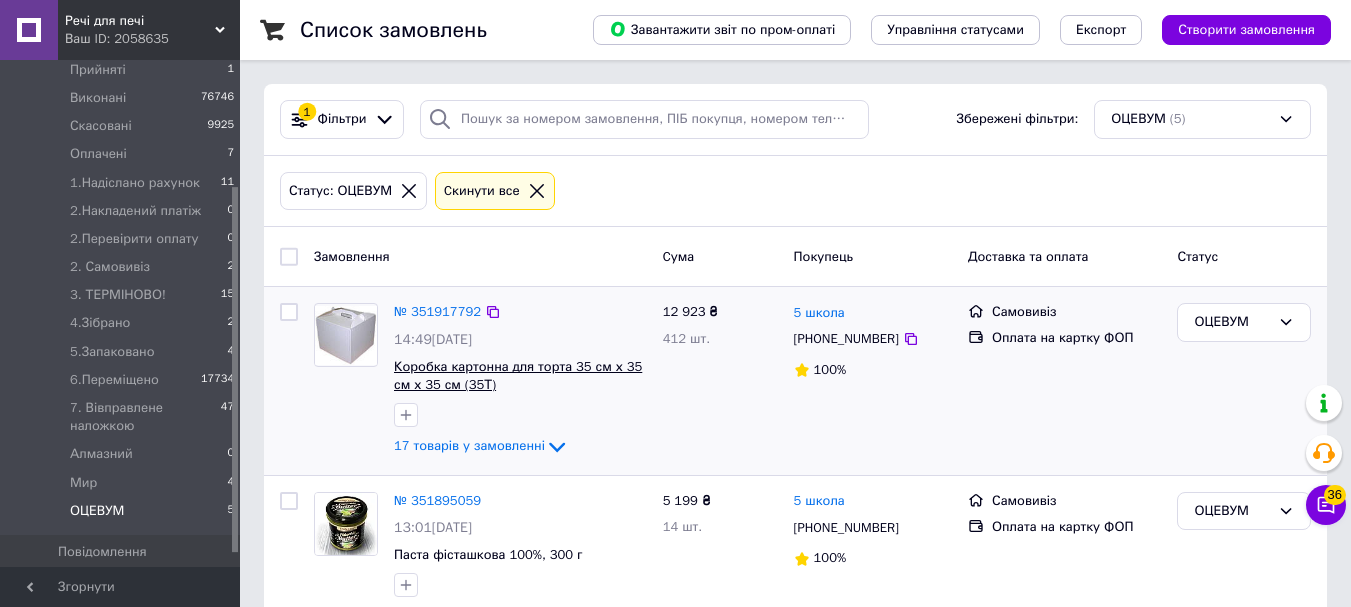 scroll, scrollTop: 100, scrollLeft: 0, axis: vertical 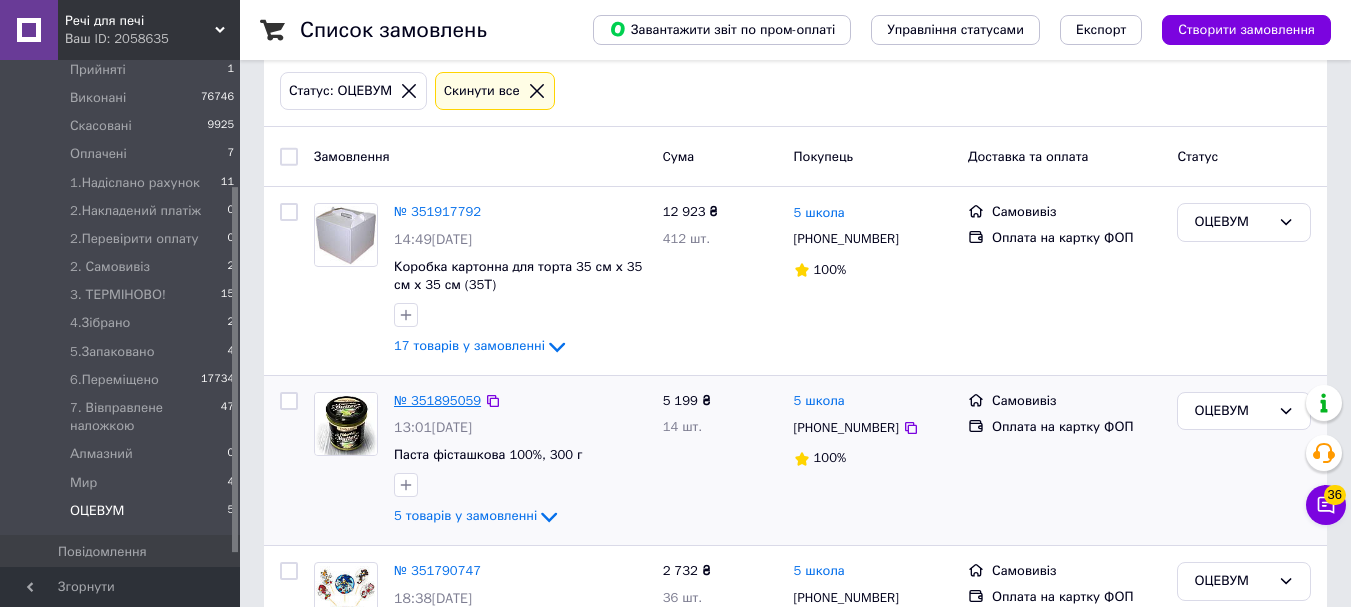 click on "№ 351895059" at bounding box center [437, 400] 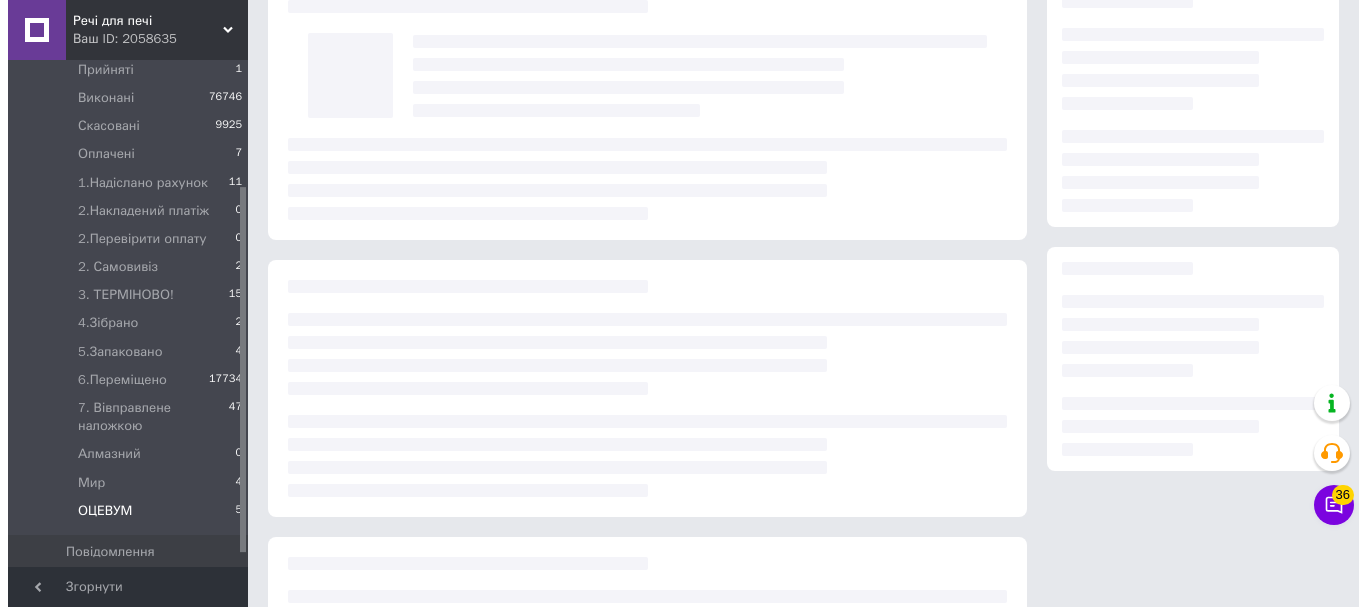 scroll, scrollTop: 0, scrollLeft: 0, axis: both 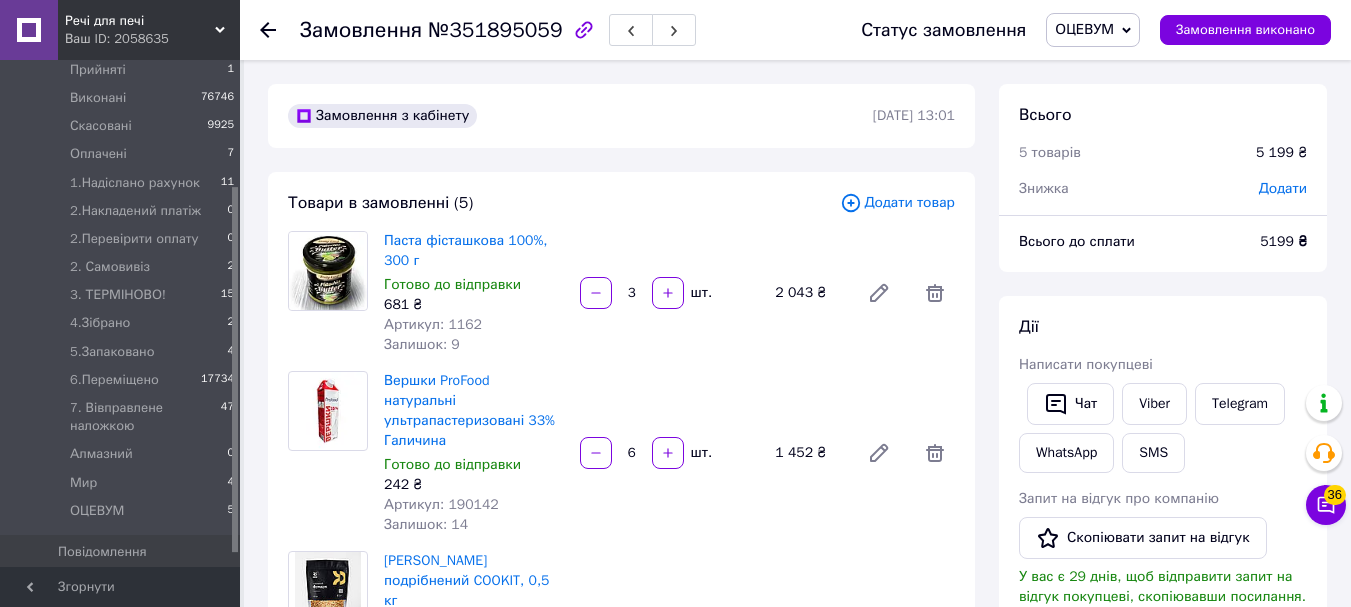 click 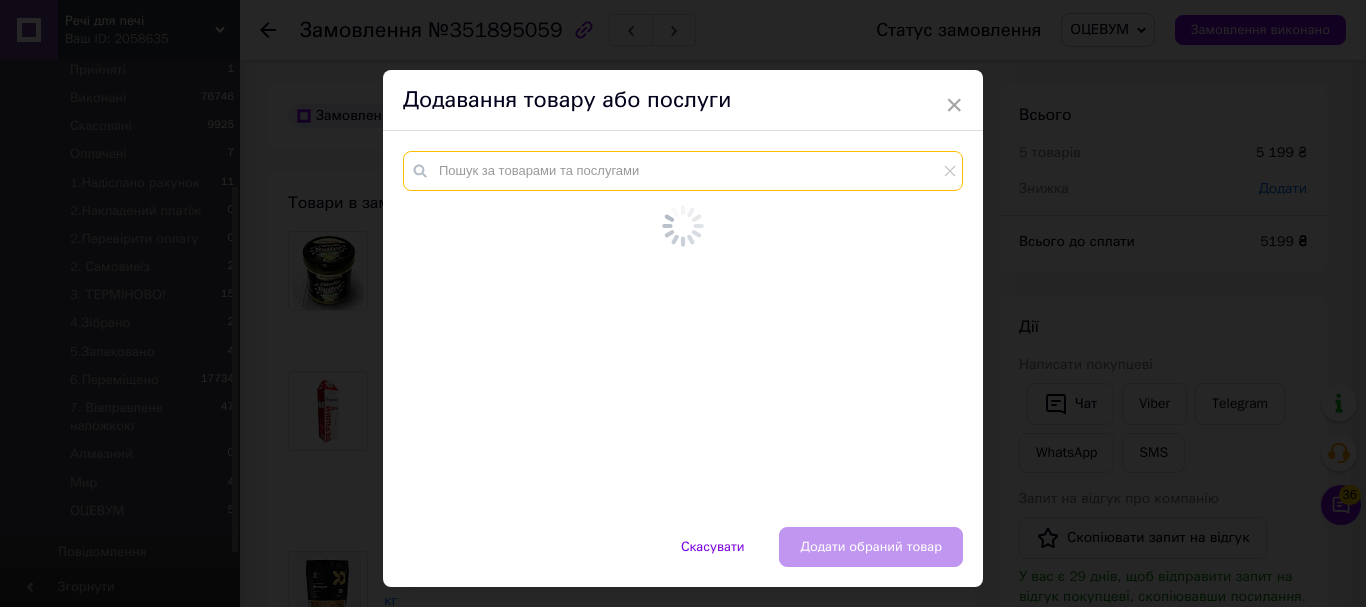 click at bounding box center [683, 171] 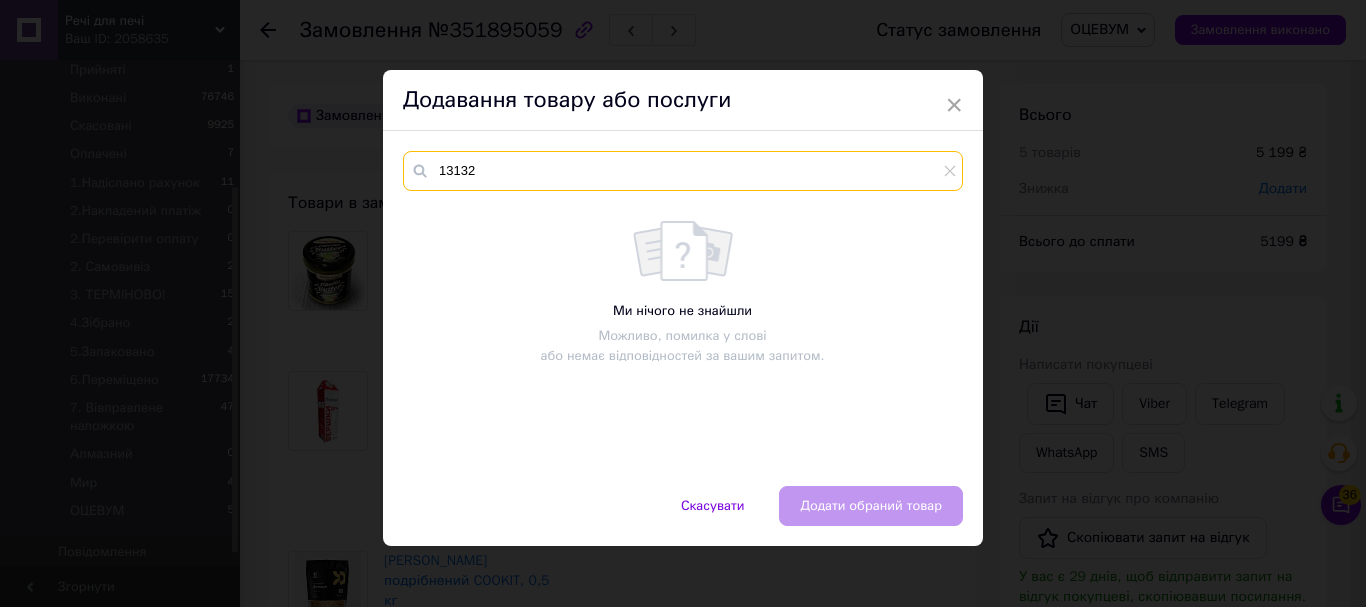 type on "13132" 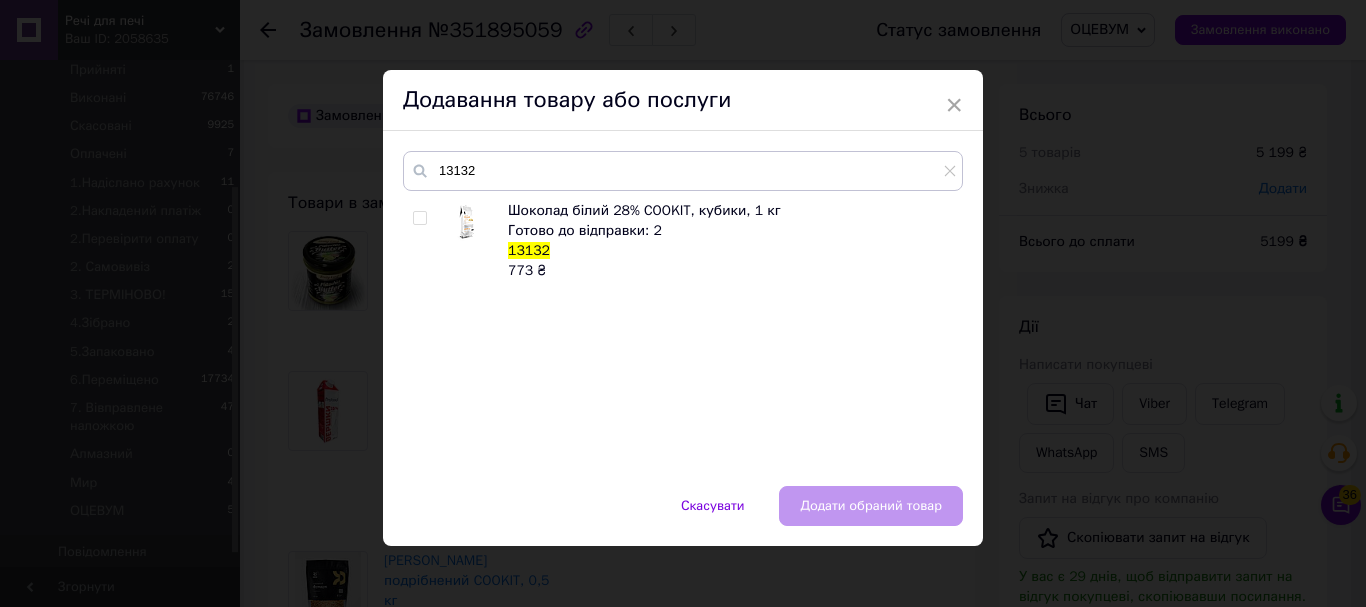 click at bounding box center (419, 218) 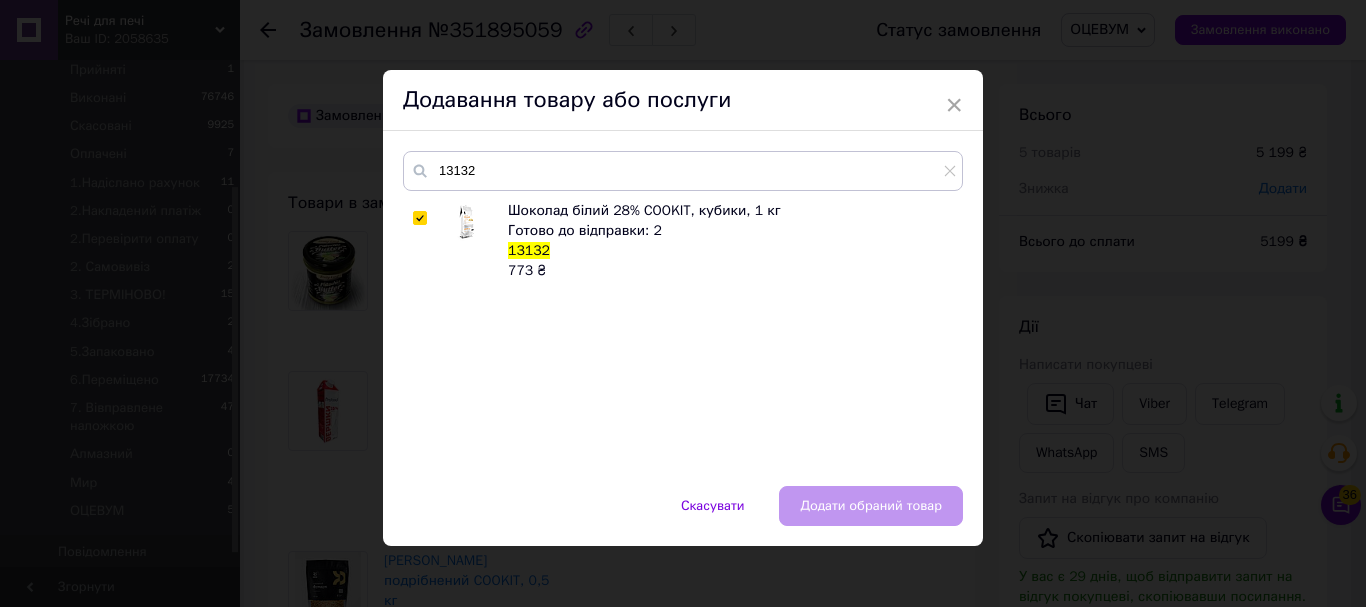 checkbox on "true" 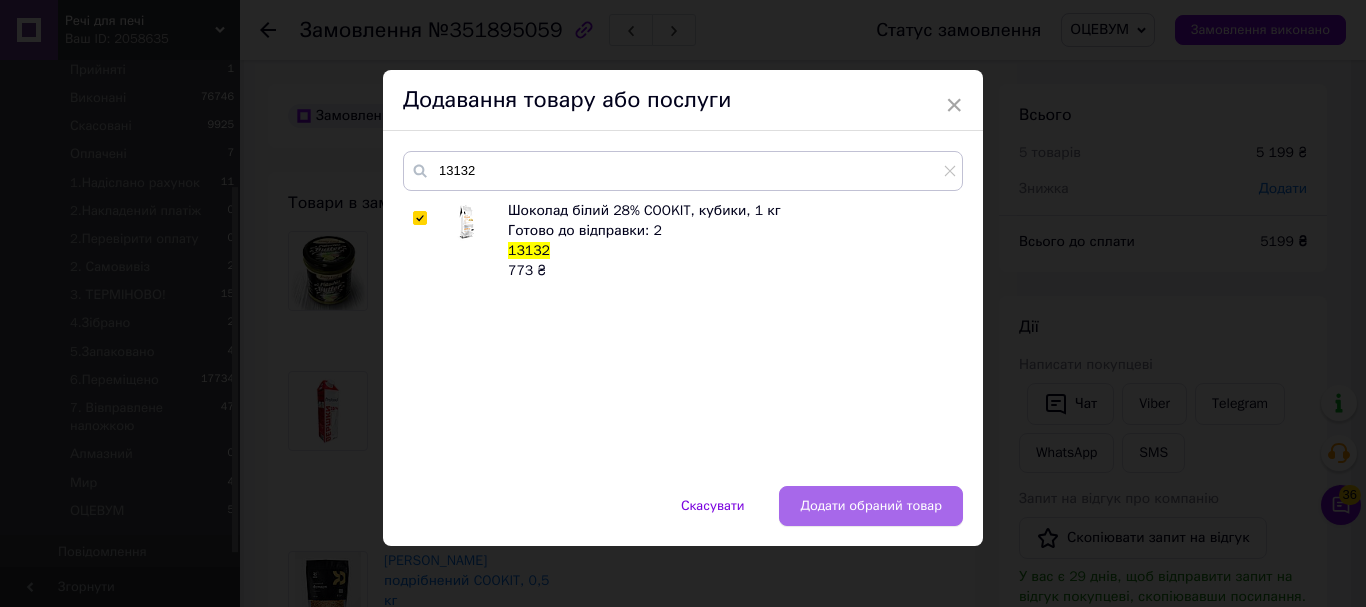 click on "Додати обраний товар" at bounding box center [871, 506] 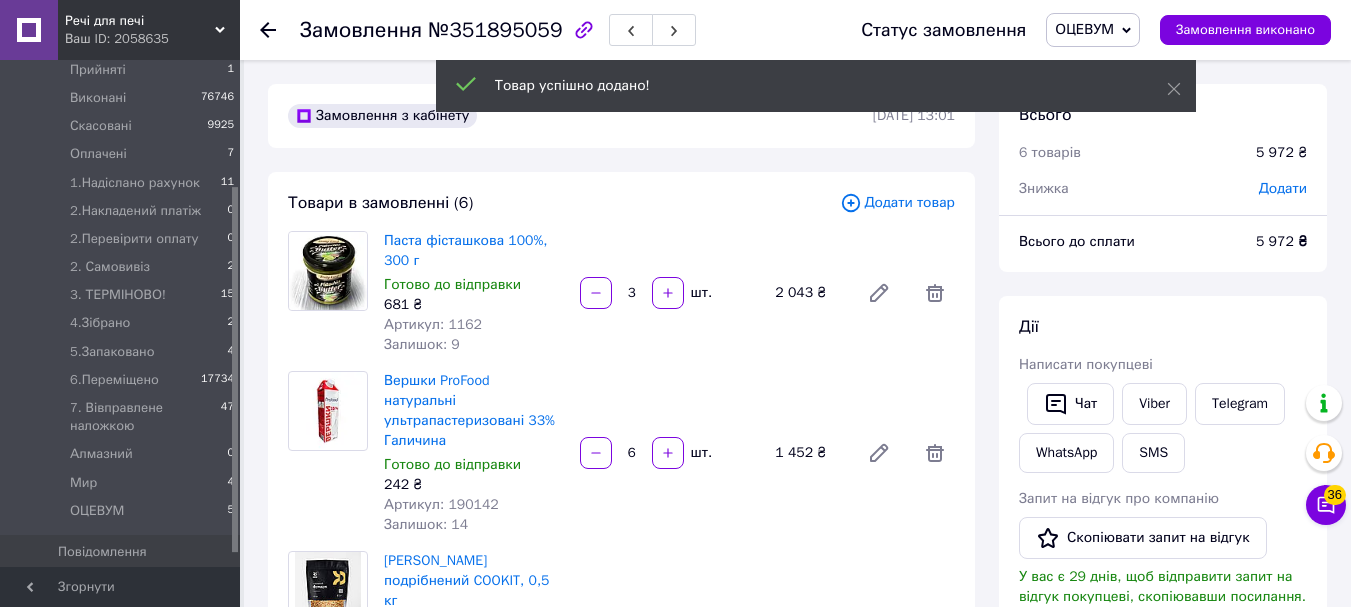 click 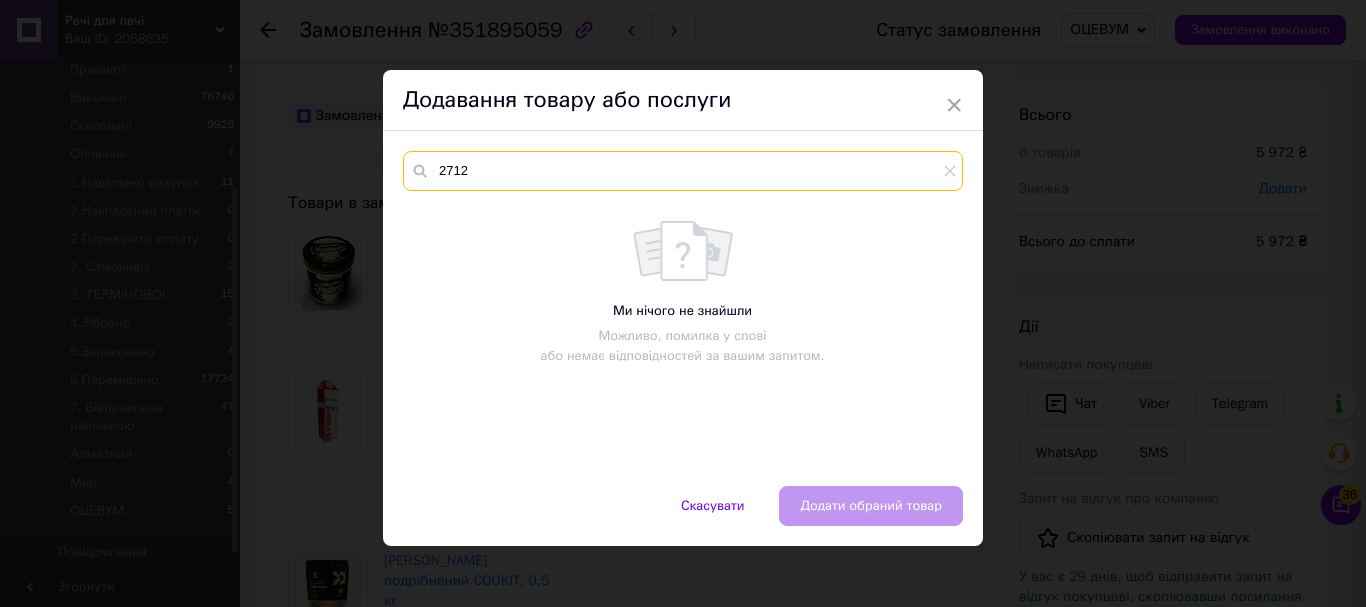 type on "2712" 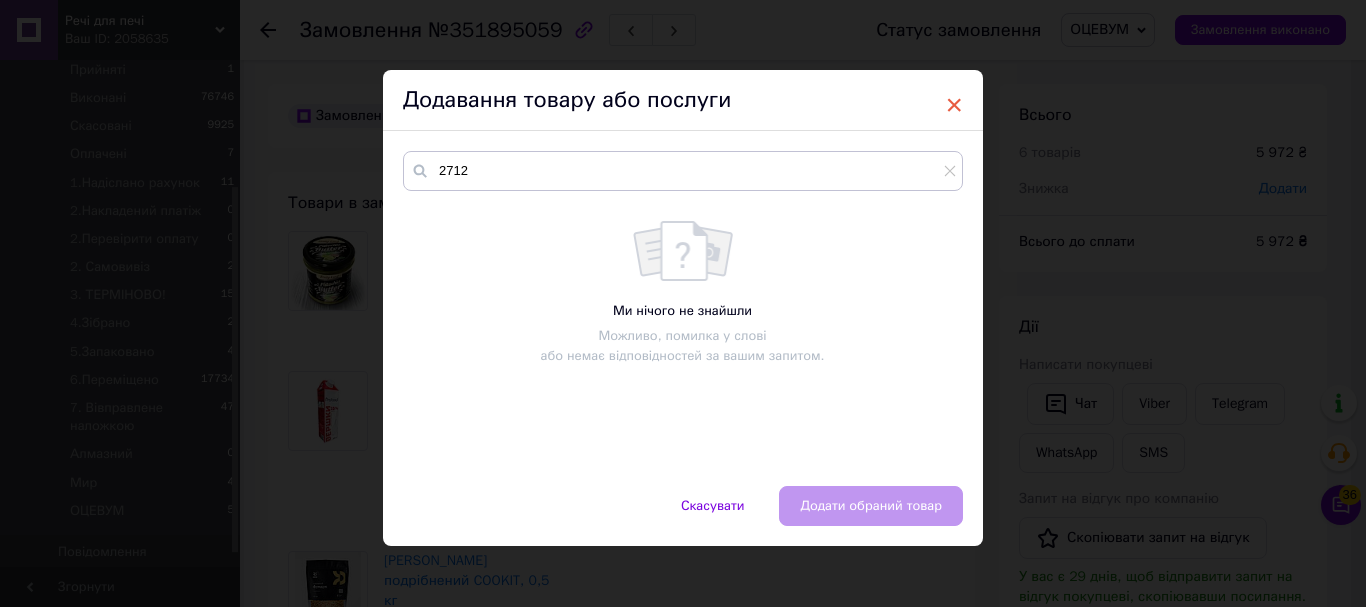 click on "×" at bounding box center [954, 105] 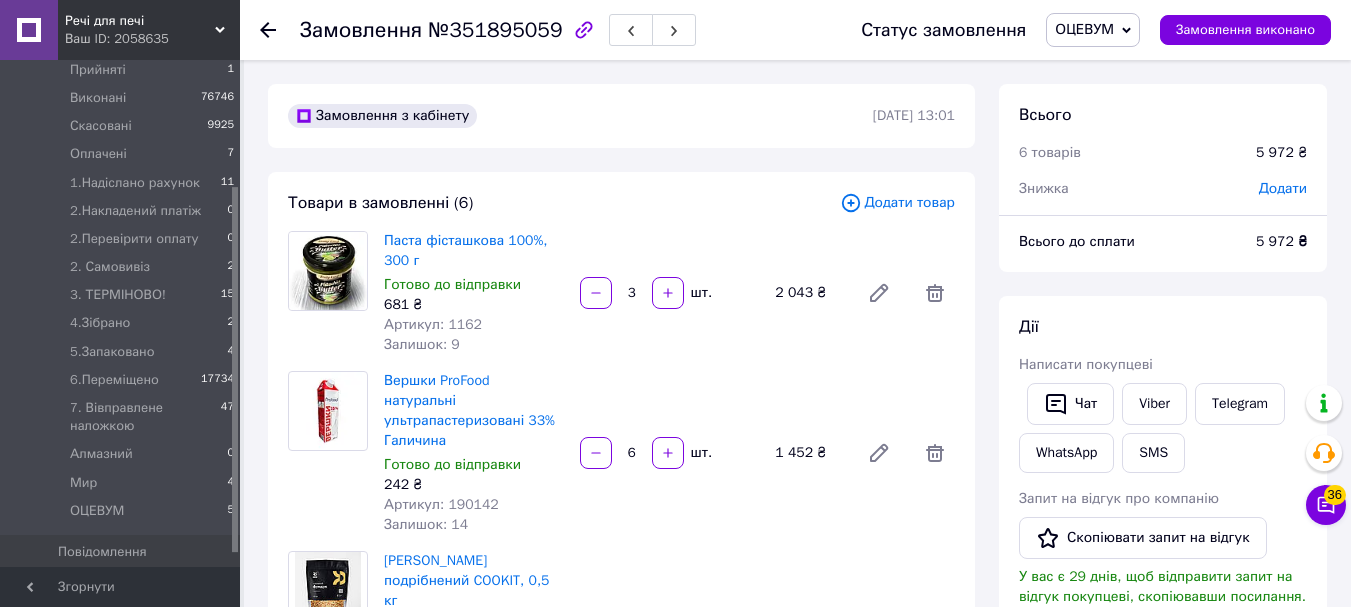 click 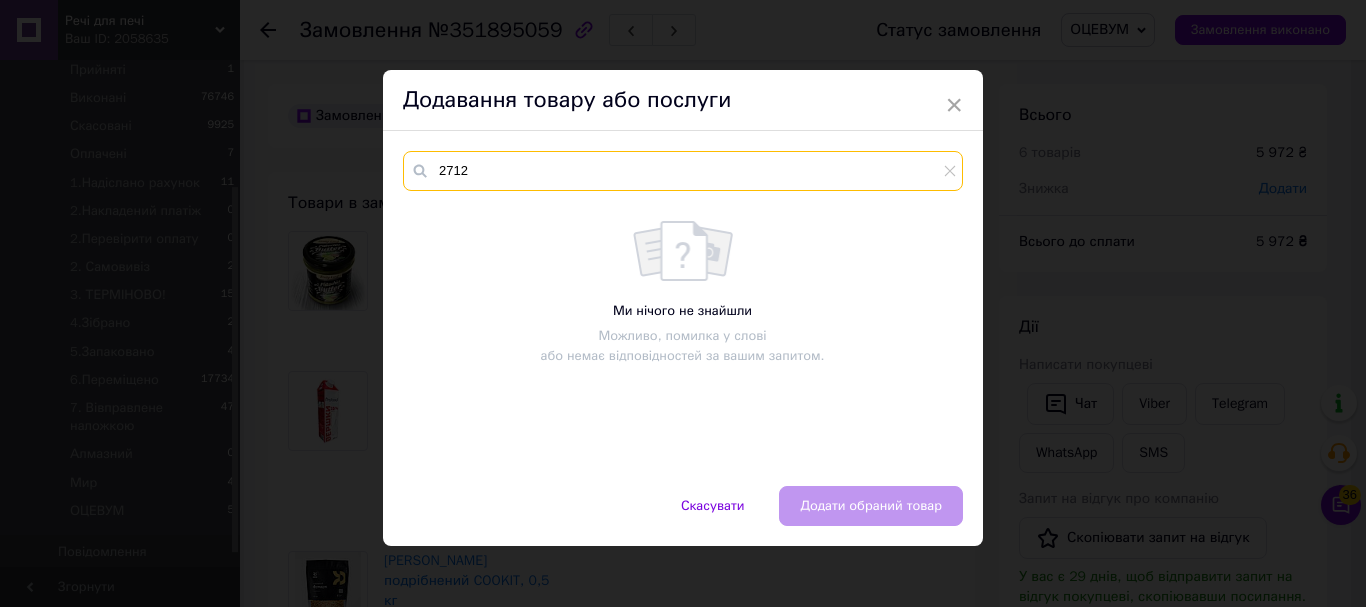 click on "2712" at bounding box center (683, 171) 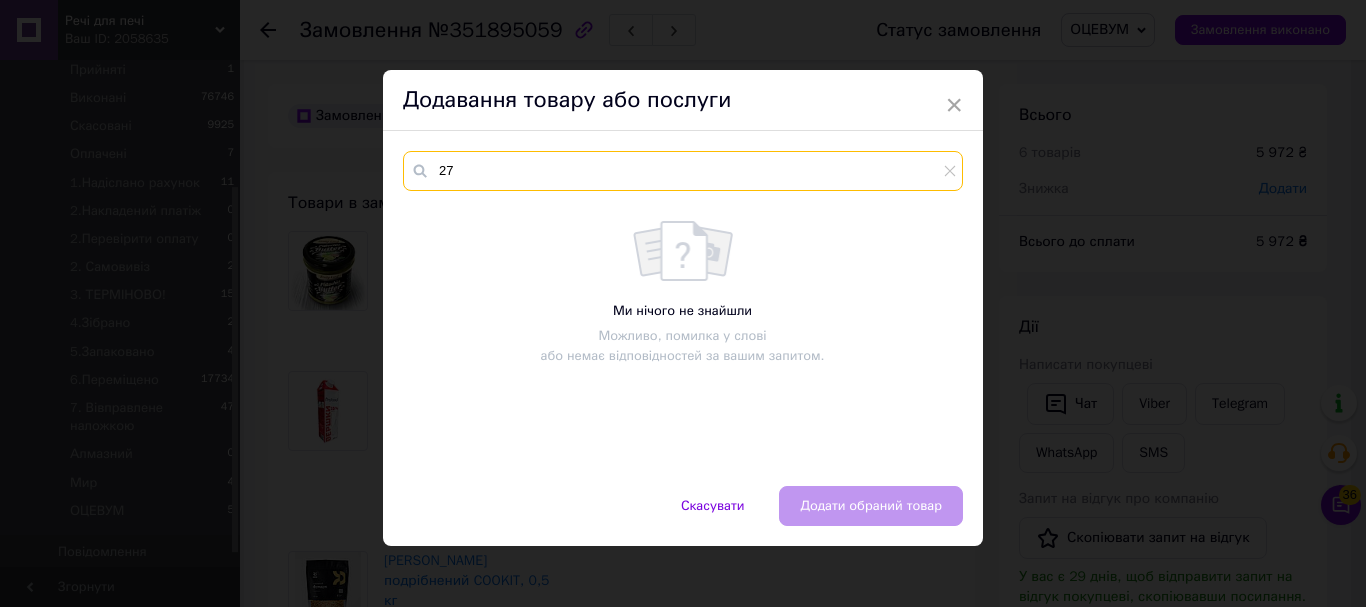 type on "2" 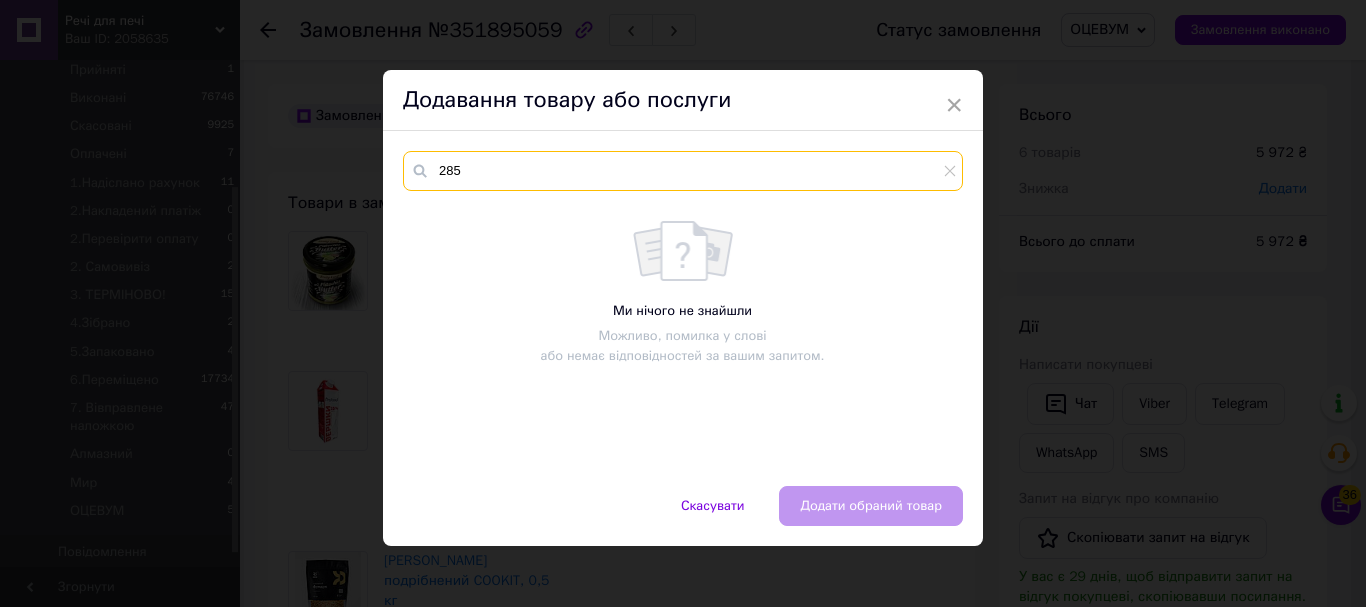 type on "285" 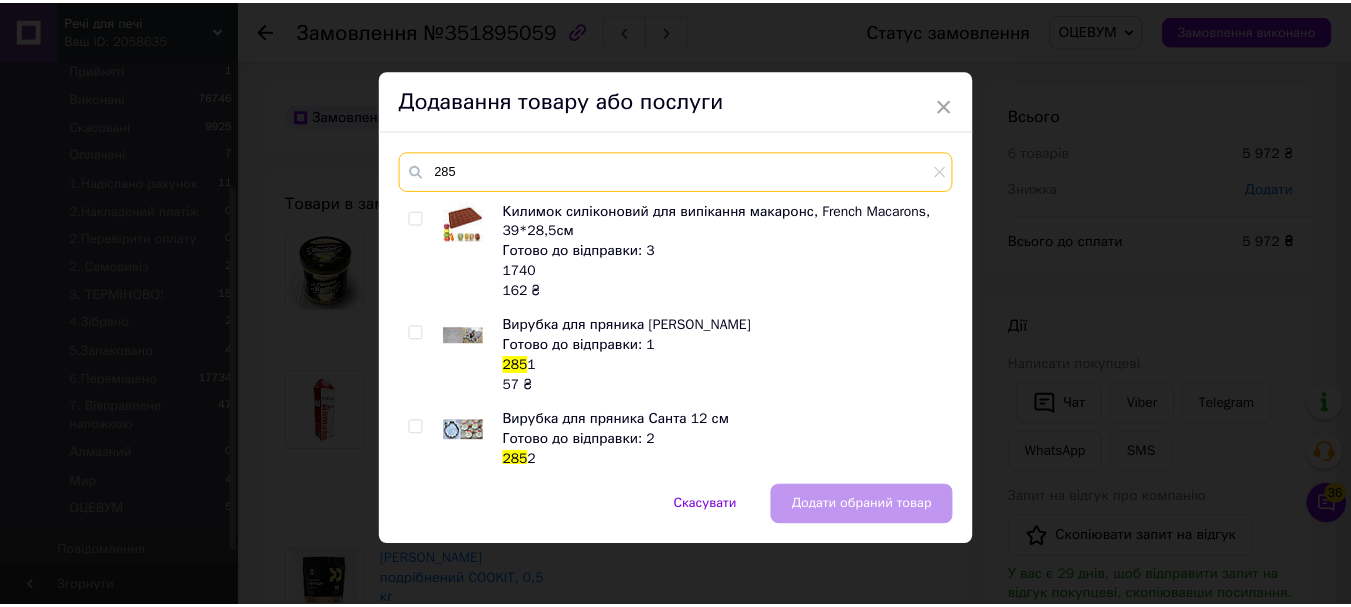 scroll, scrollTop: 300, scrollLeft: 0, axis: vertical 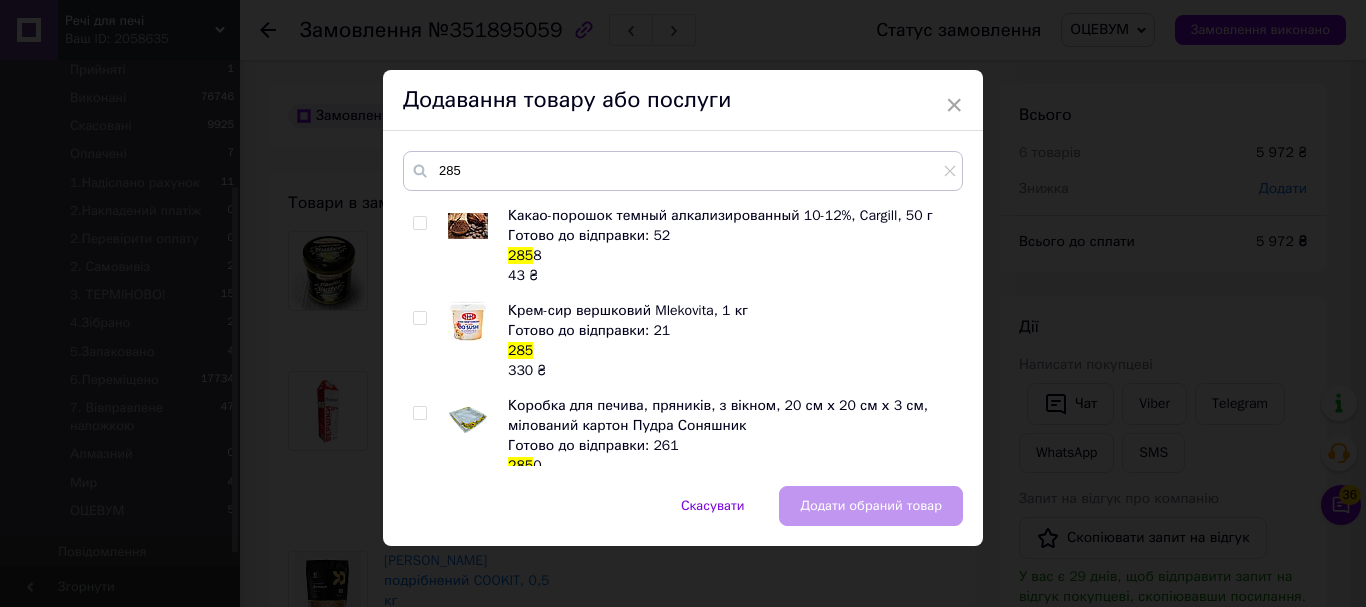 click at bounding box center (423, 341) 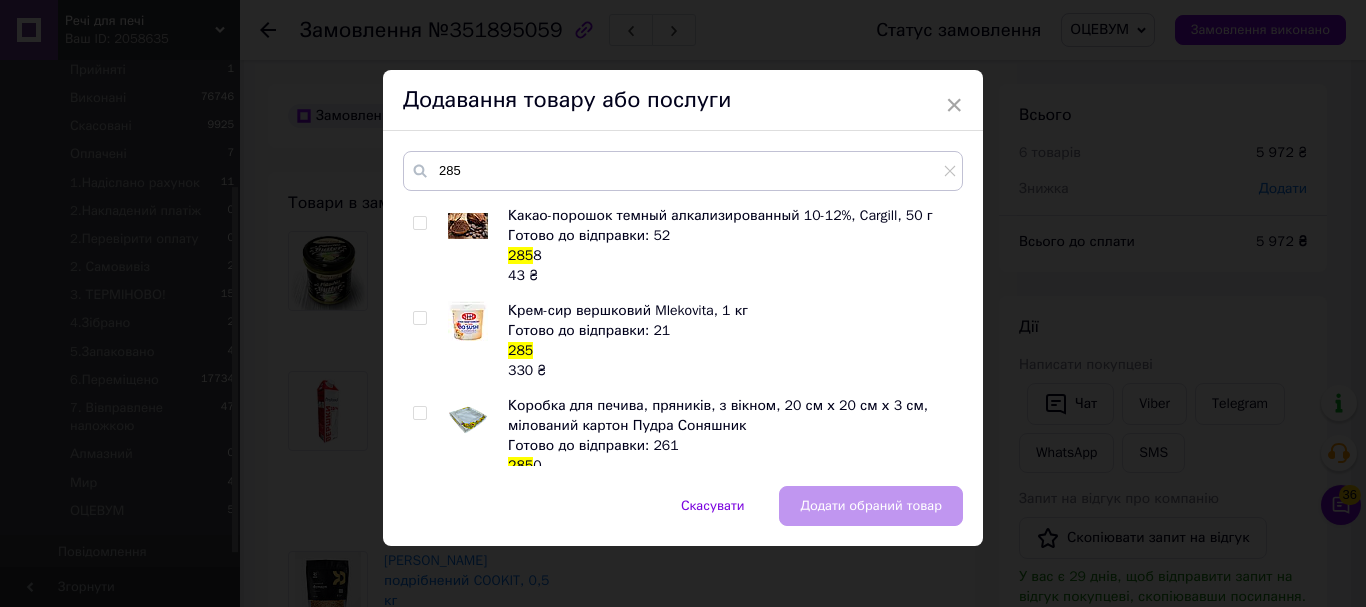click at bounding box center (420, 318) 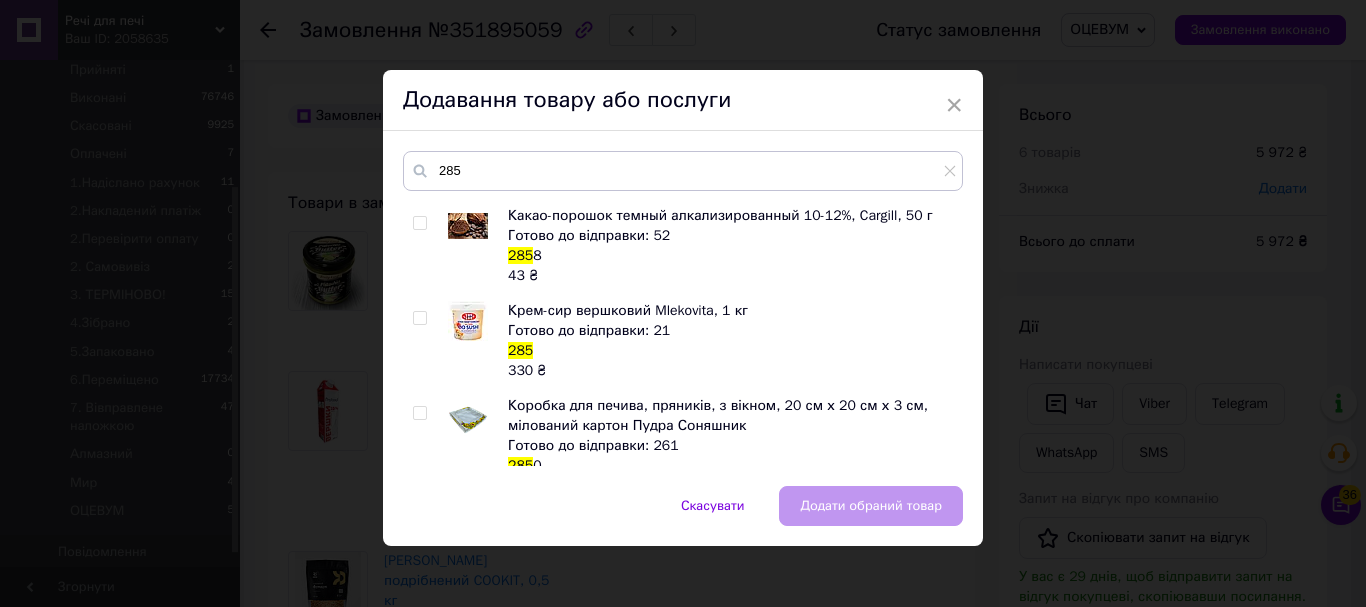 click at bounding box center (419, 318) 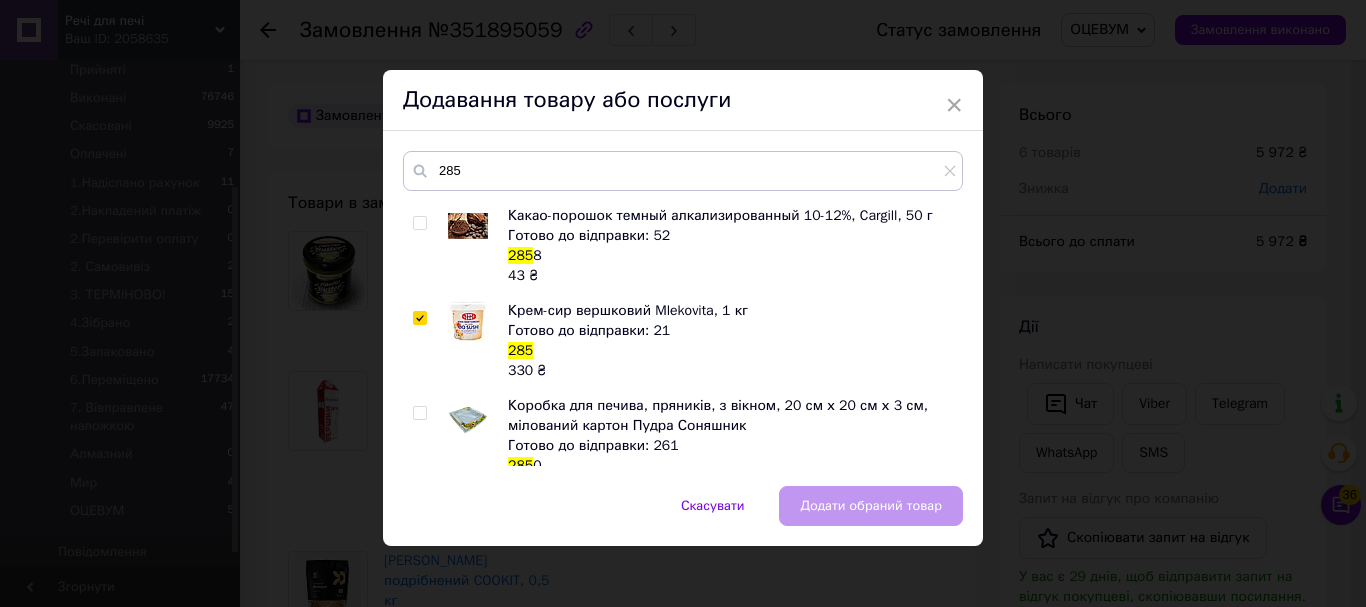 checkbox on "true" 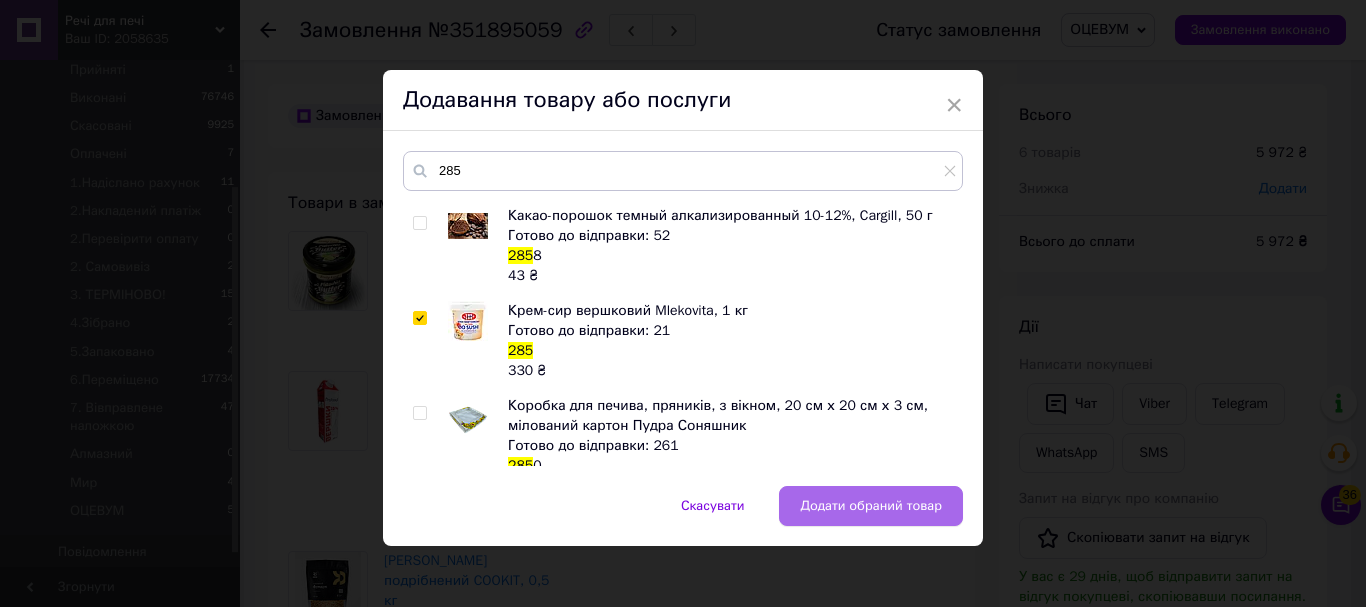 click on "Додати обраний товар" at bounding box center (871, 506) 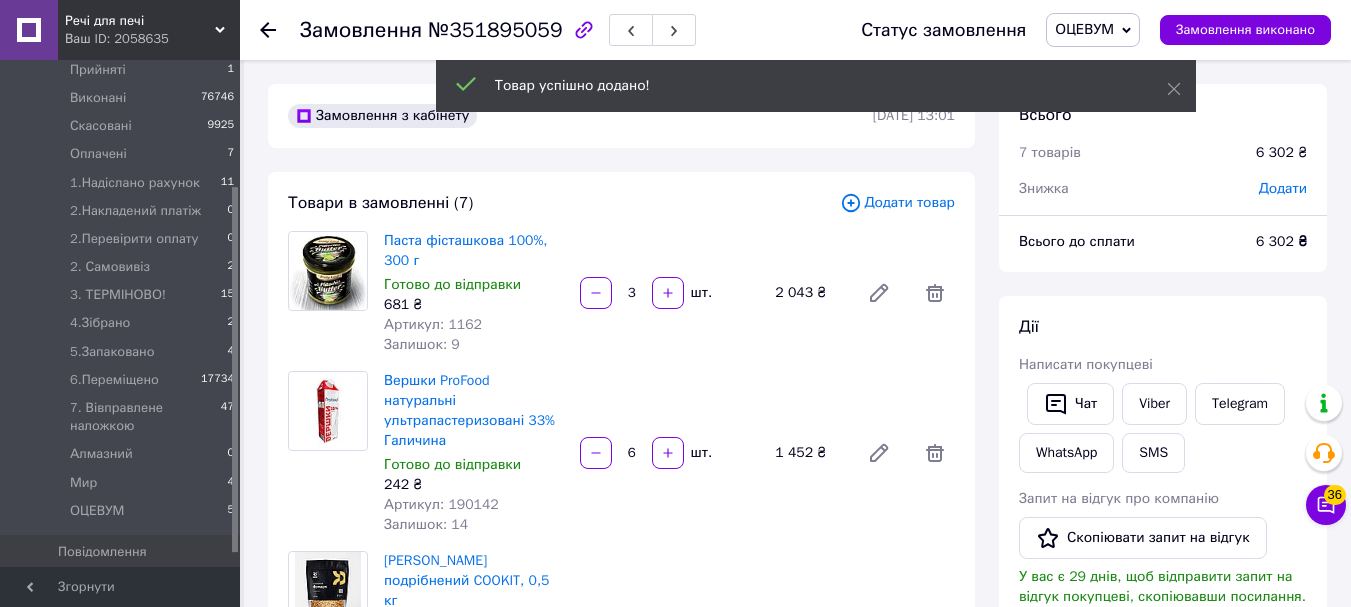 scroll, scrollTop: 36, scrollLeft: 0, axis: vertical 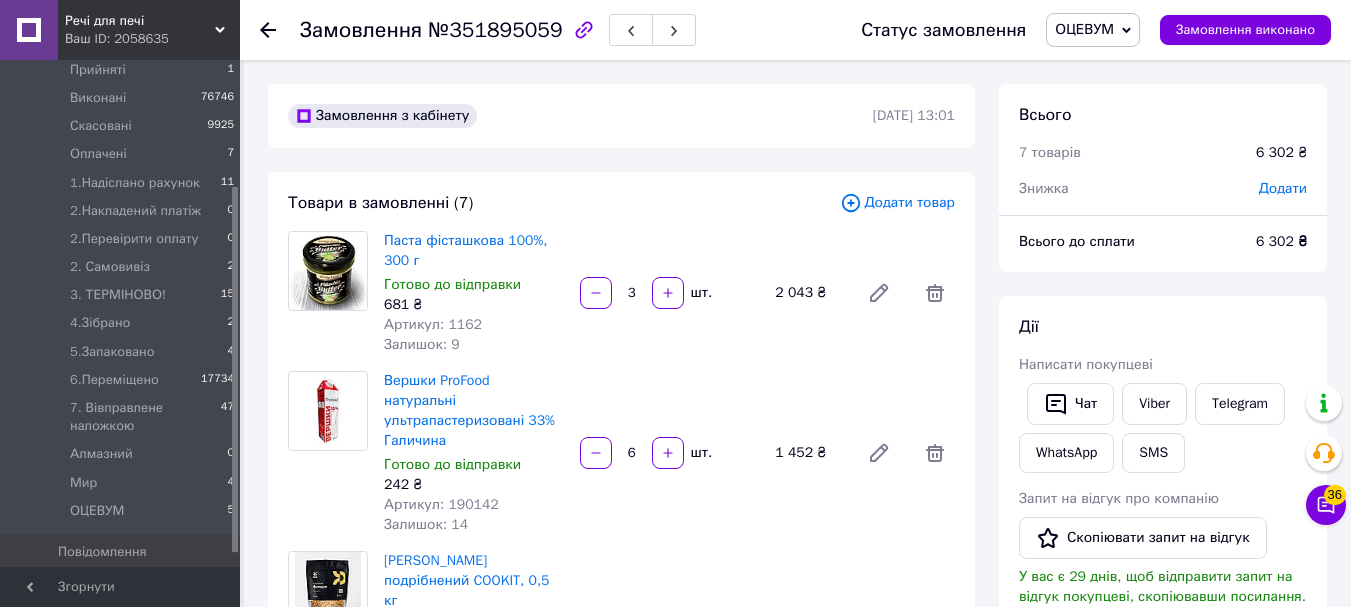 click 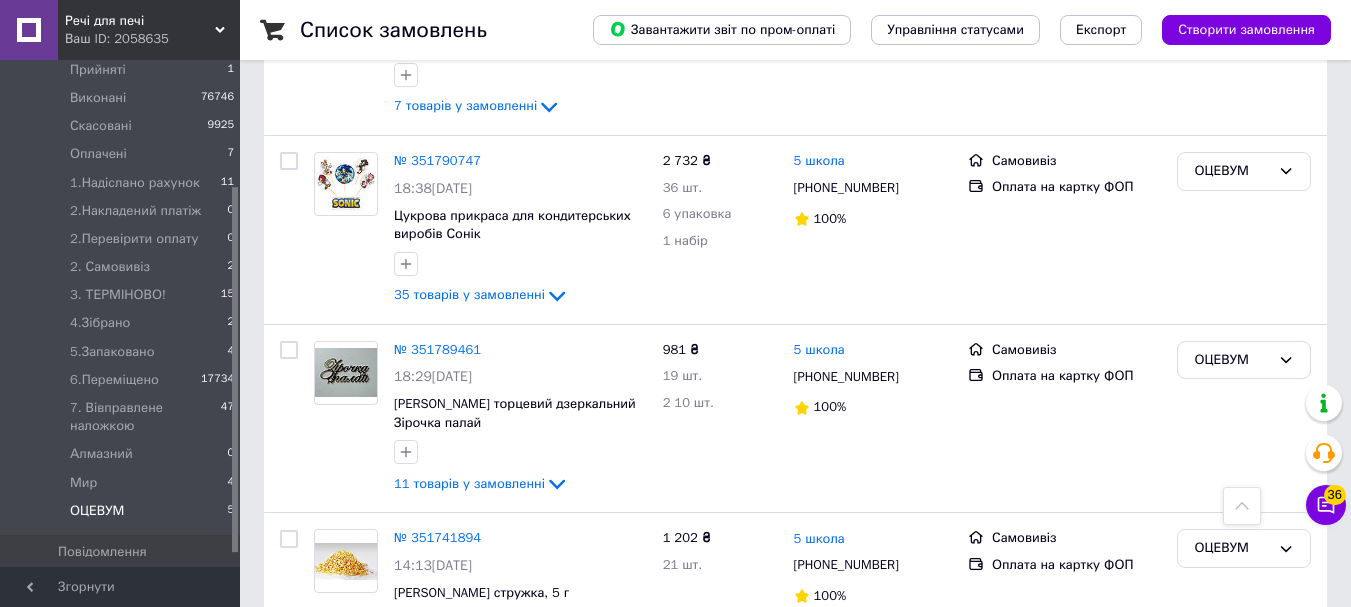 scroll, scrollTop: 610, scrollLeft: 0, axis: vertical 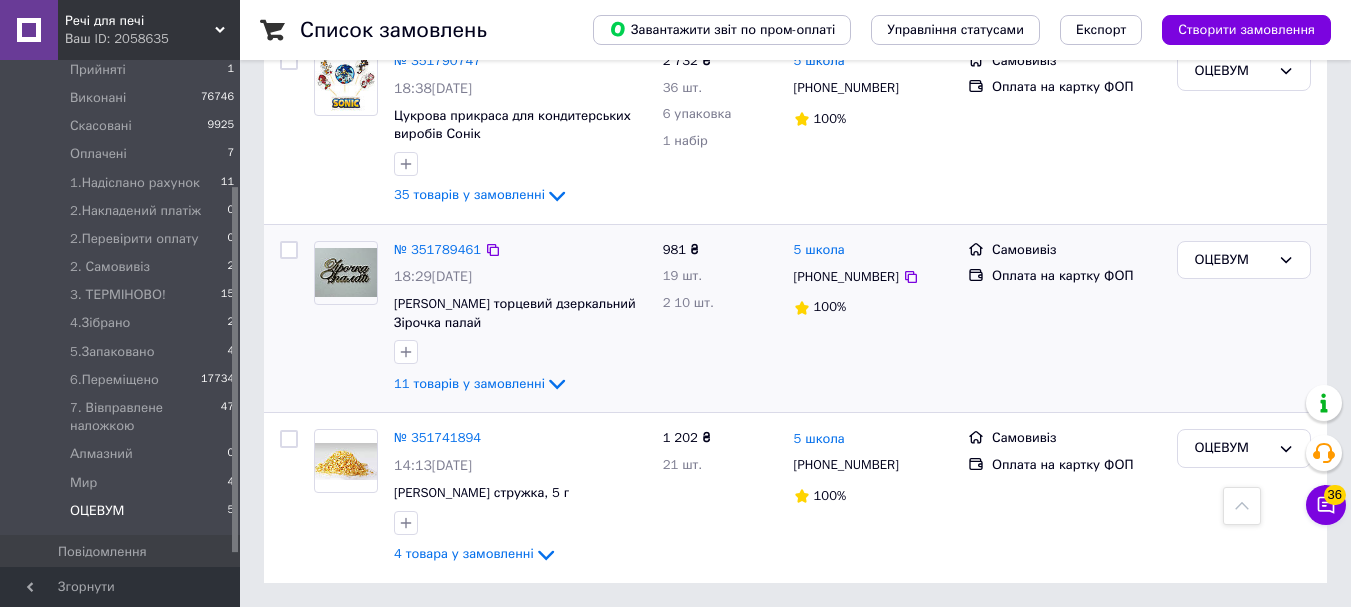 click on "№ 351789461 18:29[DATE] [PERSON_NAME] торцевий дзеркальний Зірочка палай 11 товарів у замовленні" at bounding box center [520, 319] 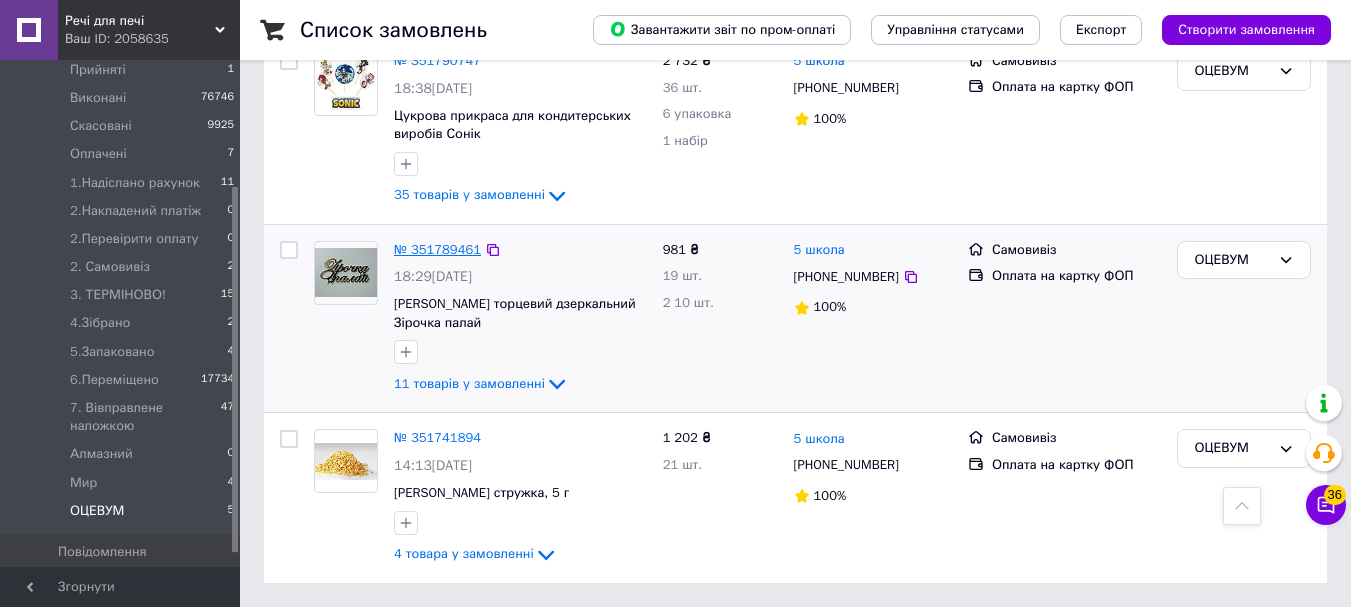 click on "№ 351789461" at bounding box center [437, 249] 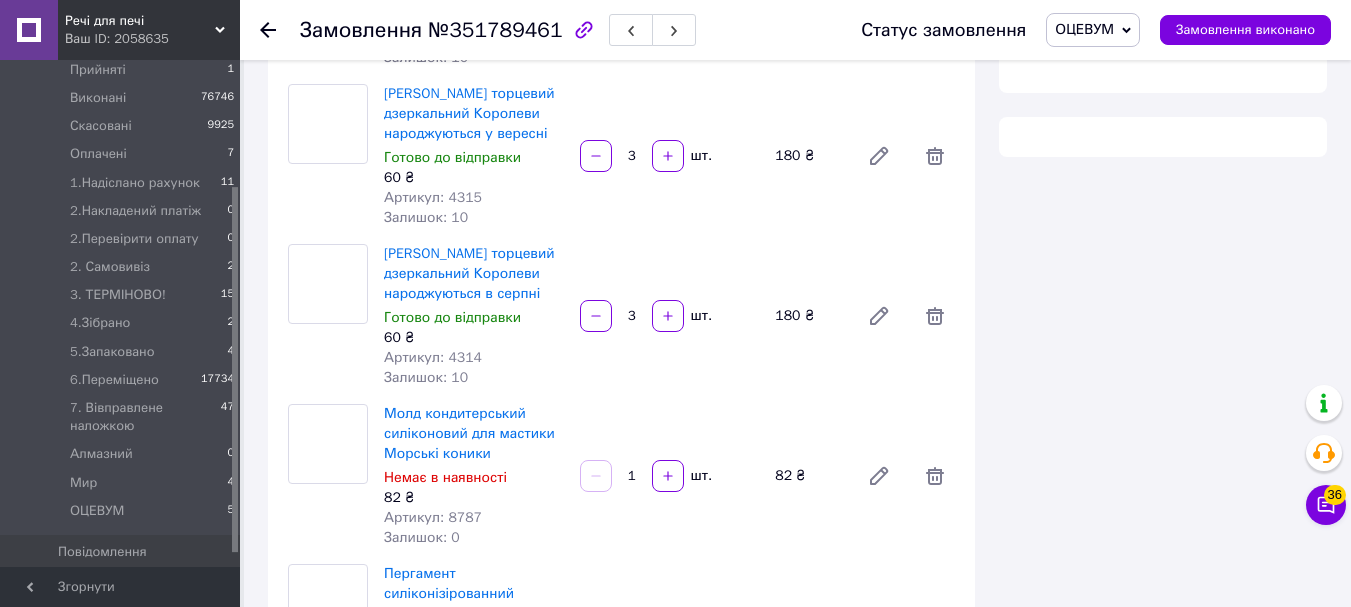 scroll, scrollTop: 610, scrollLeft: 0, axis: vertical 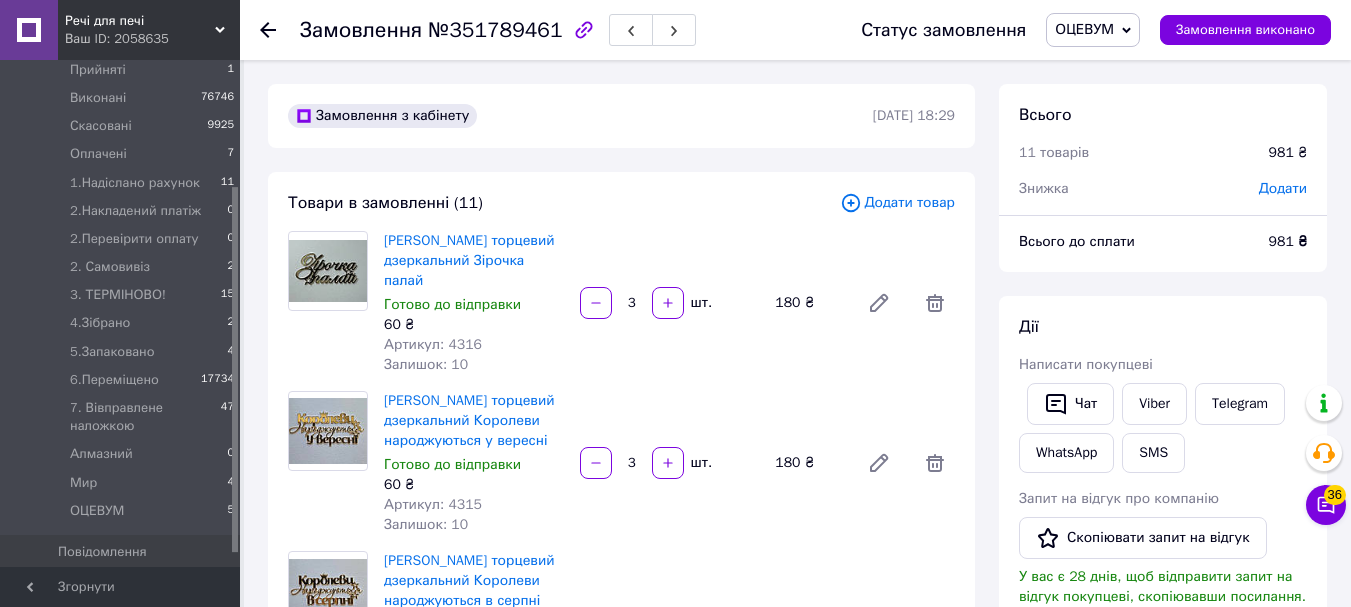 click 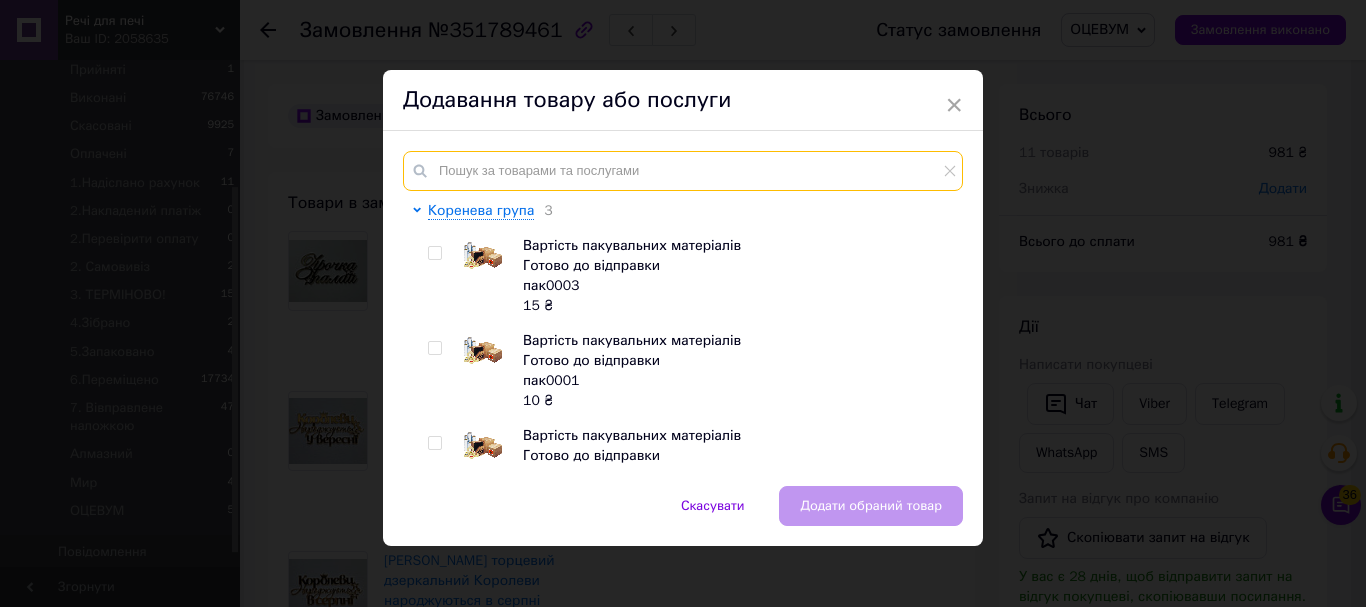 click at bounding box center (683, 171) 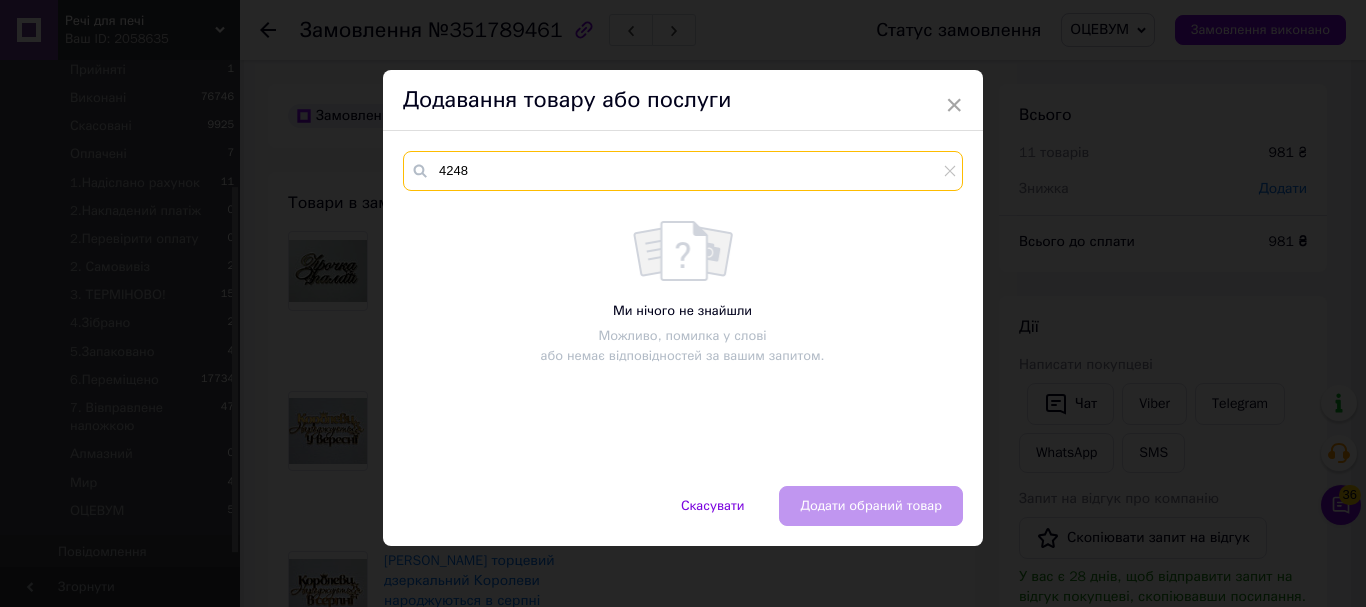 type on "4248" 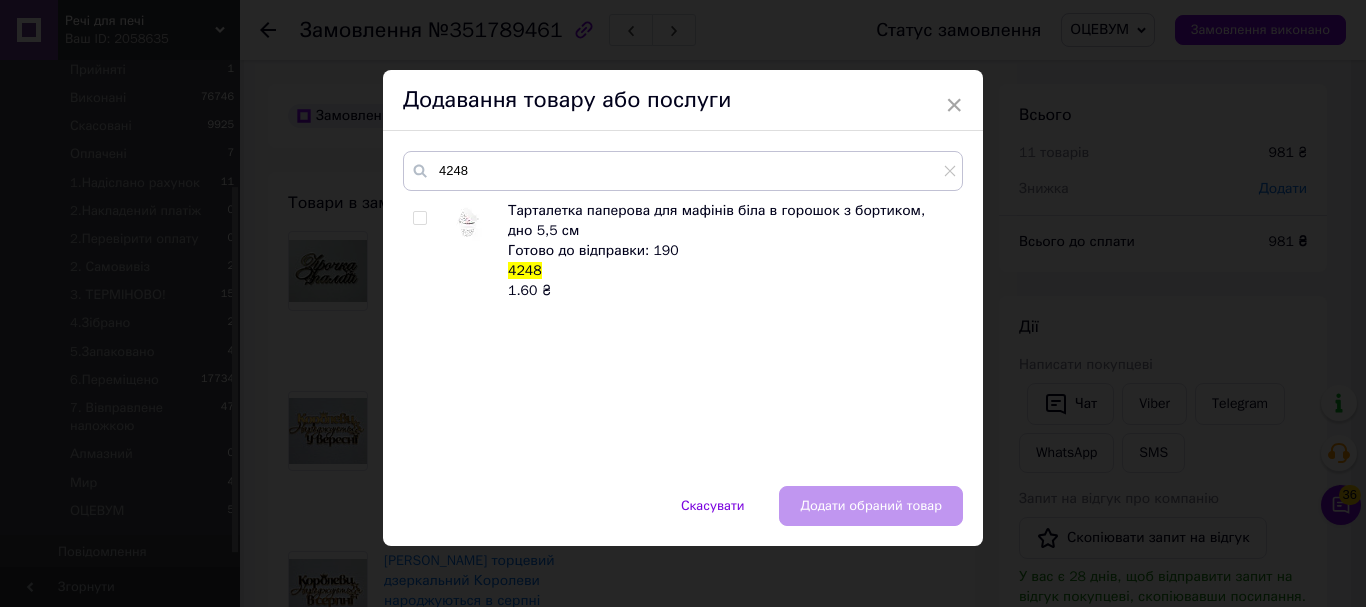 click at bounding box center [423, 251] 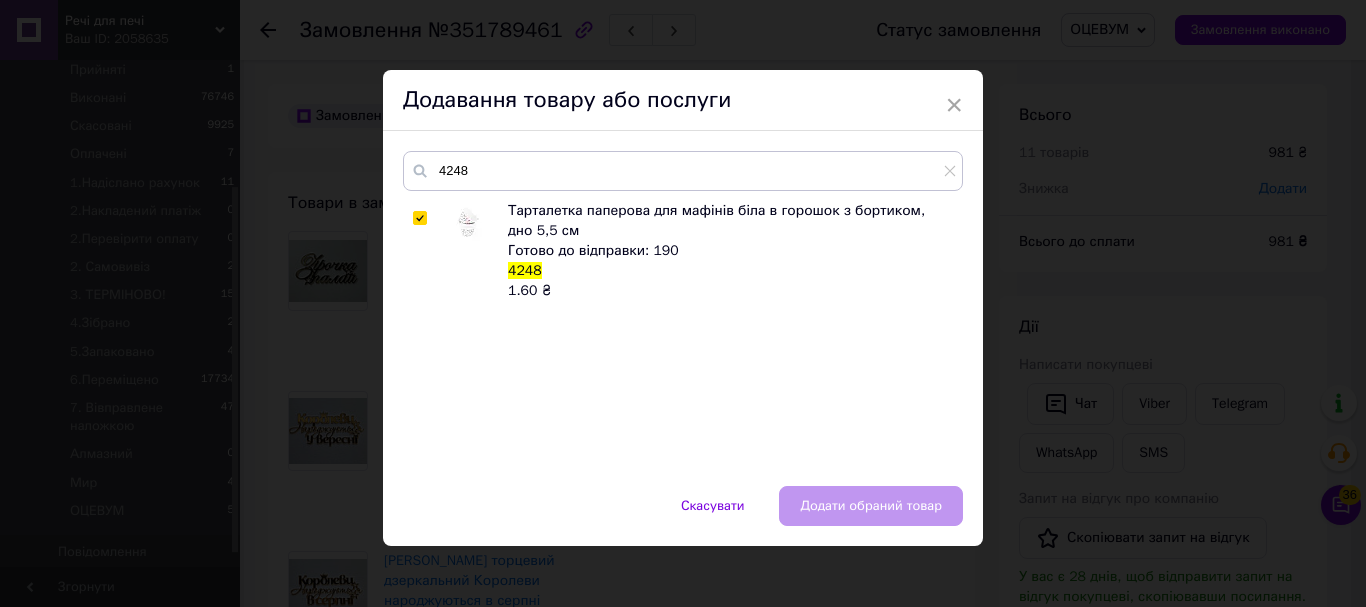 checkbox on "true" 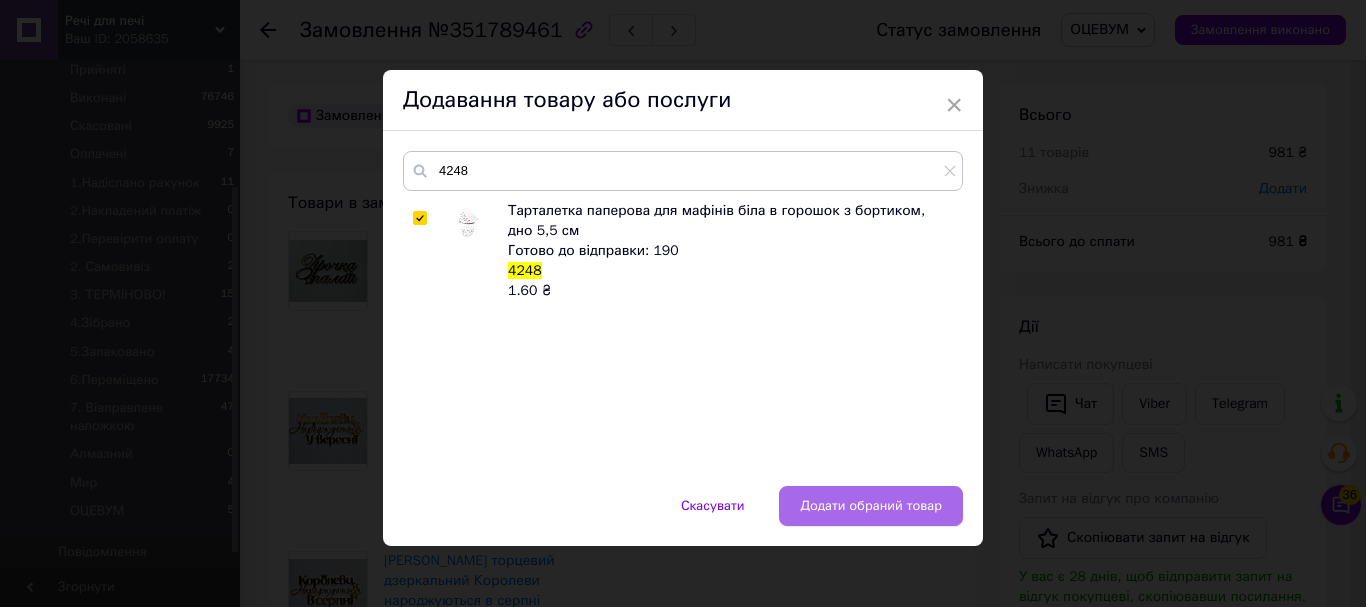 click on "Додати обраний товар" at bounding box center [871, 506] 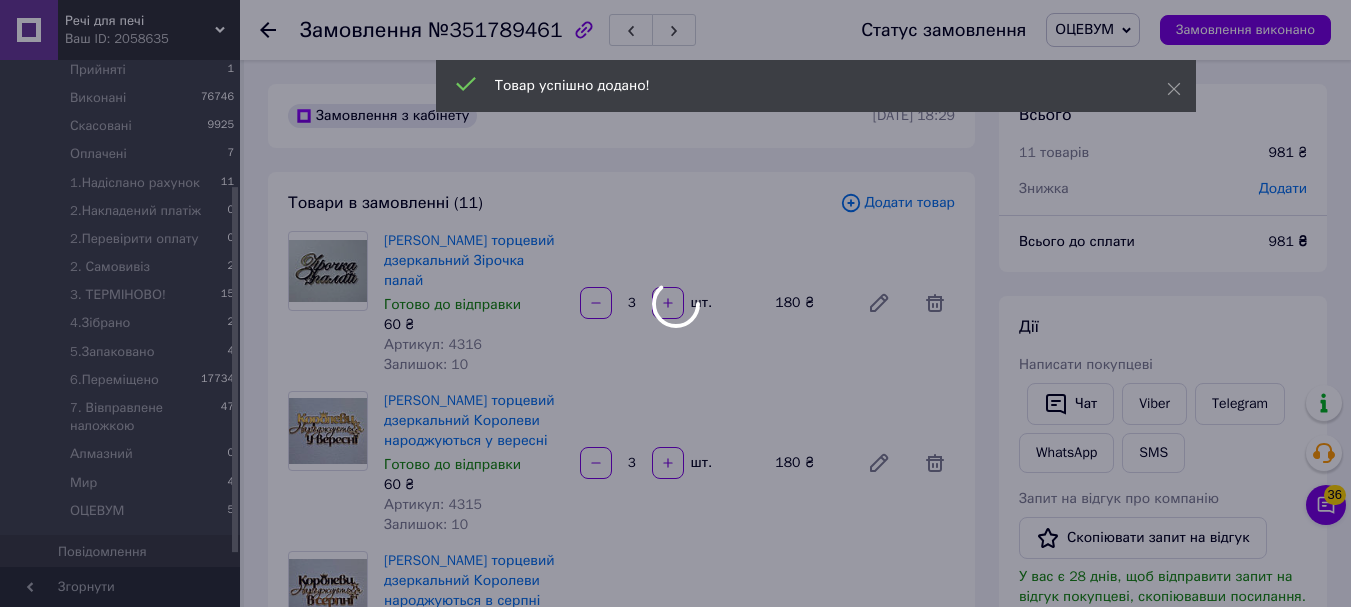 scroll, scrollTop: 500, scrollLeft: 0, axis: vertical 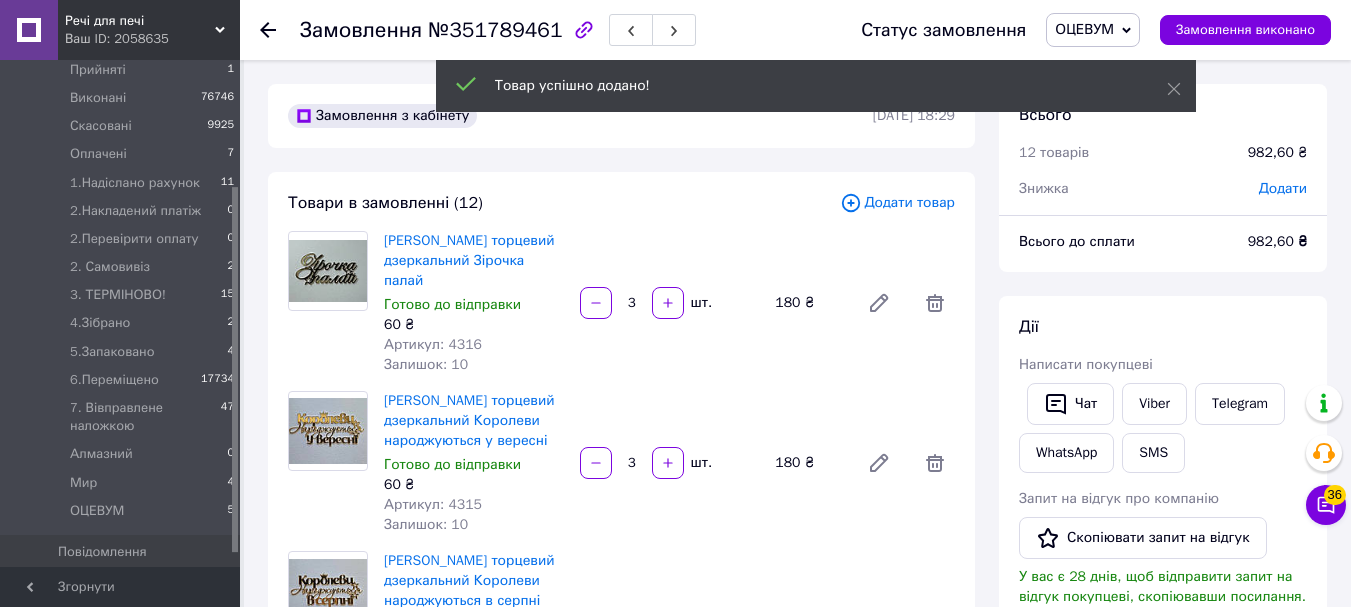 click 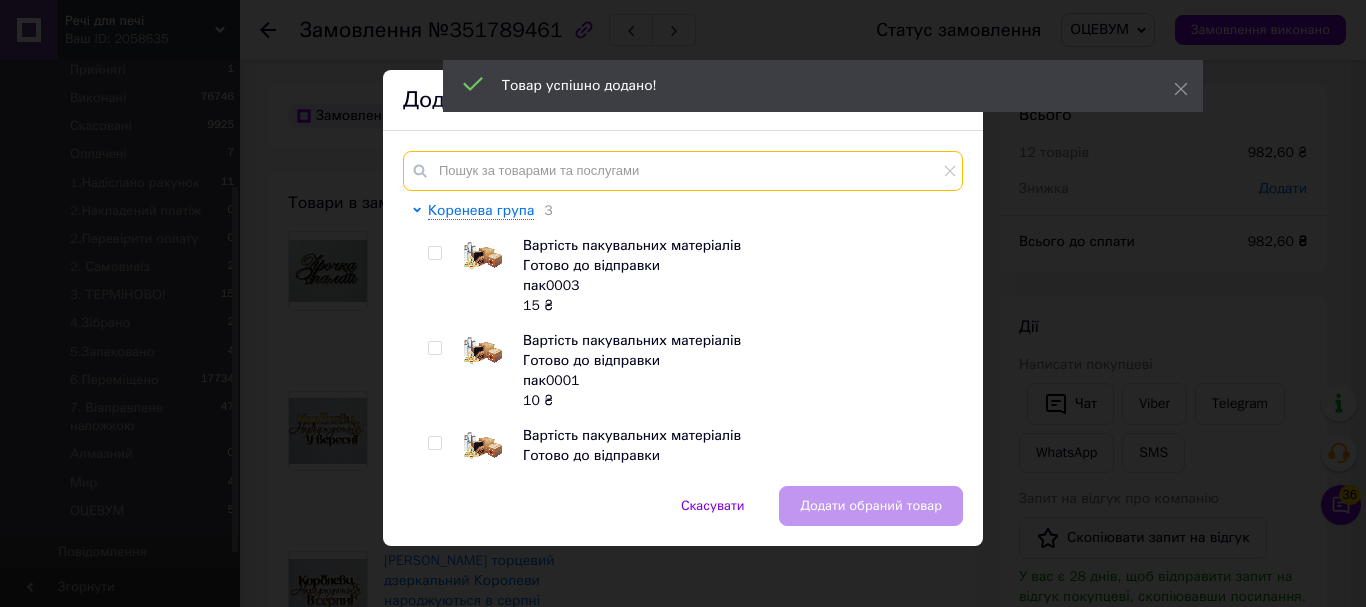 click at bounding box center [683, 171] 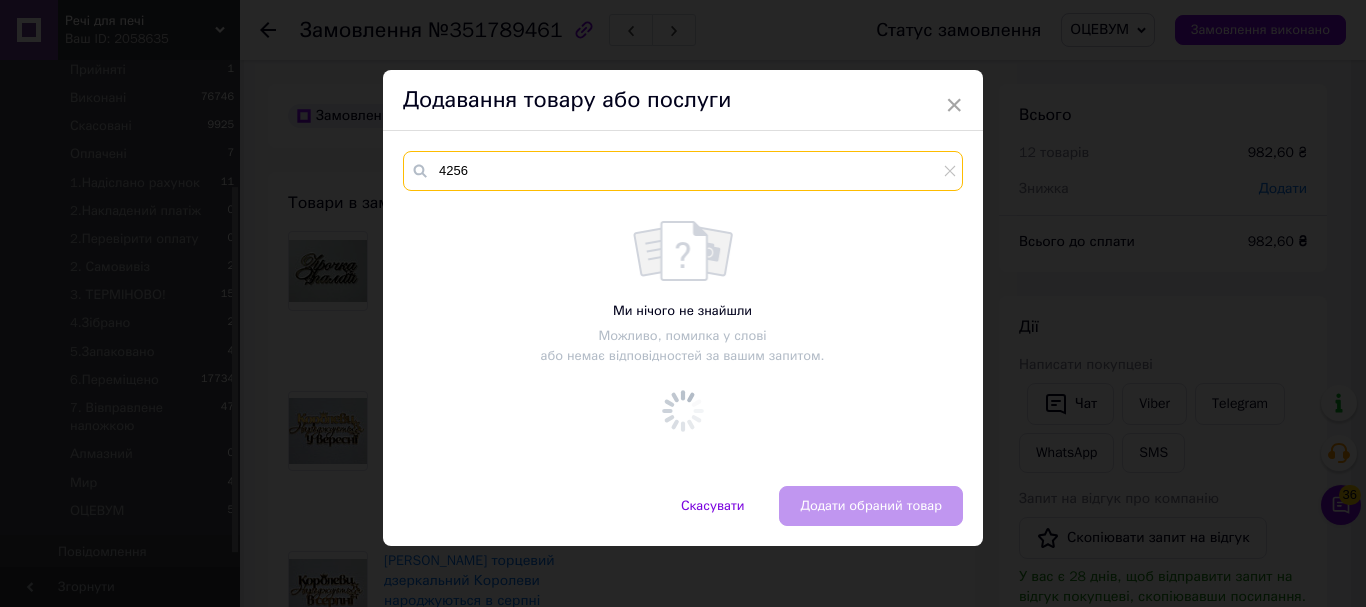 type on "4256" 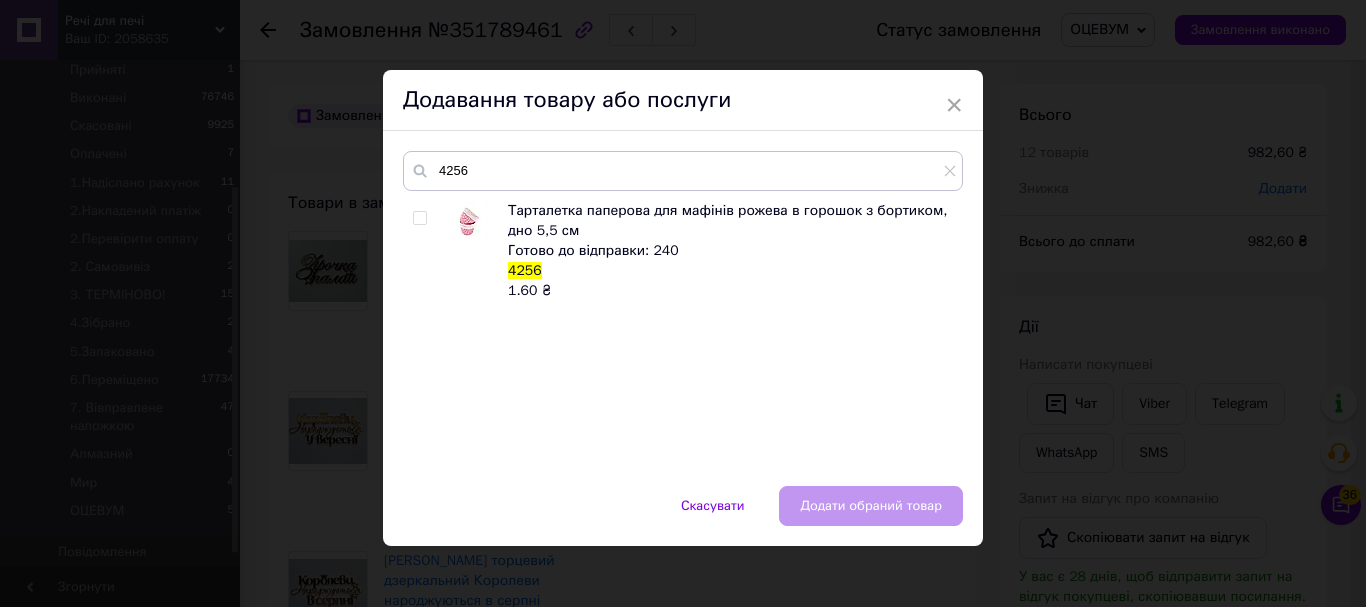click at bounding box center (419, 218) 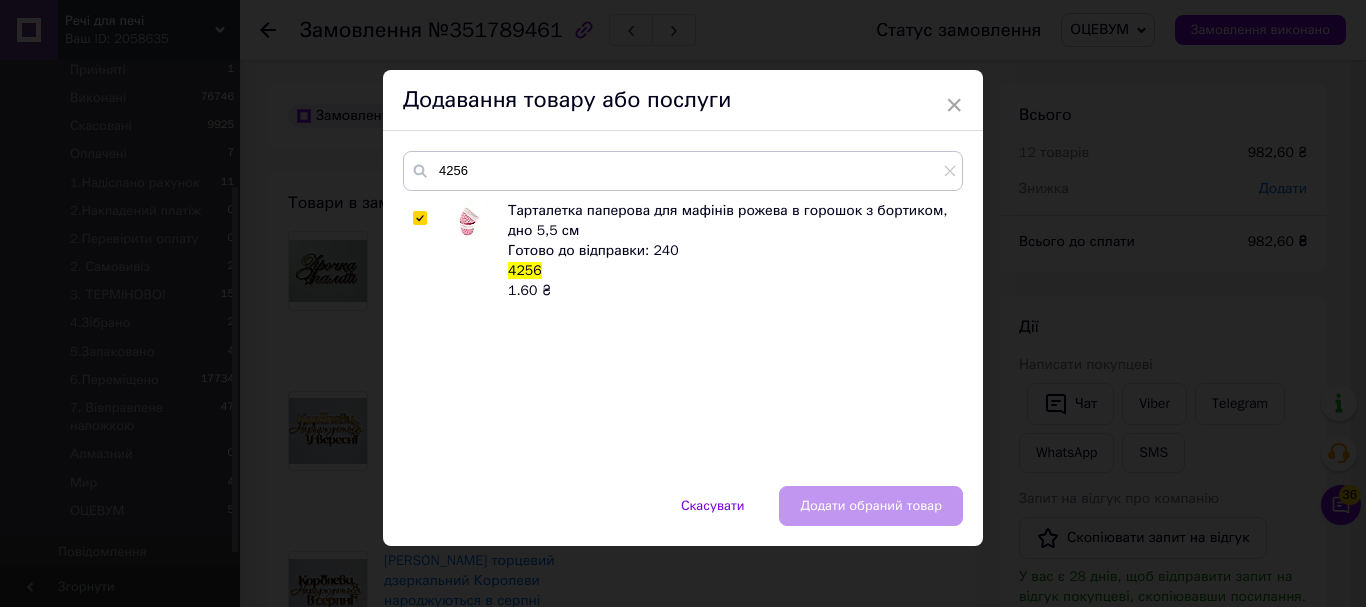 checkbox on "true" 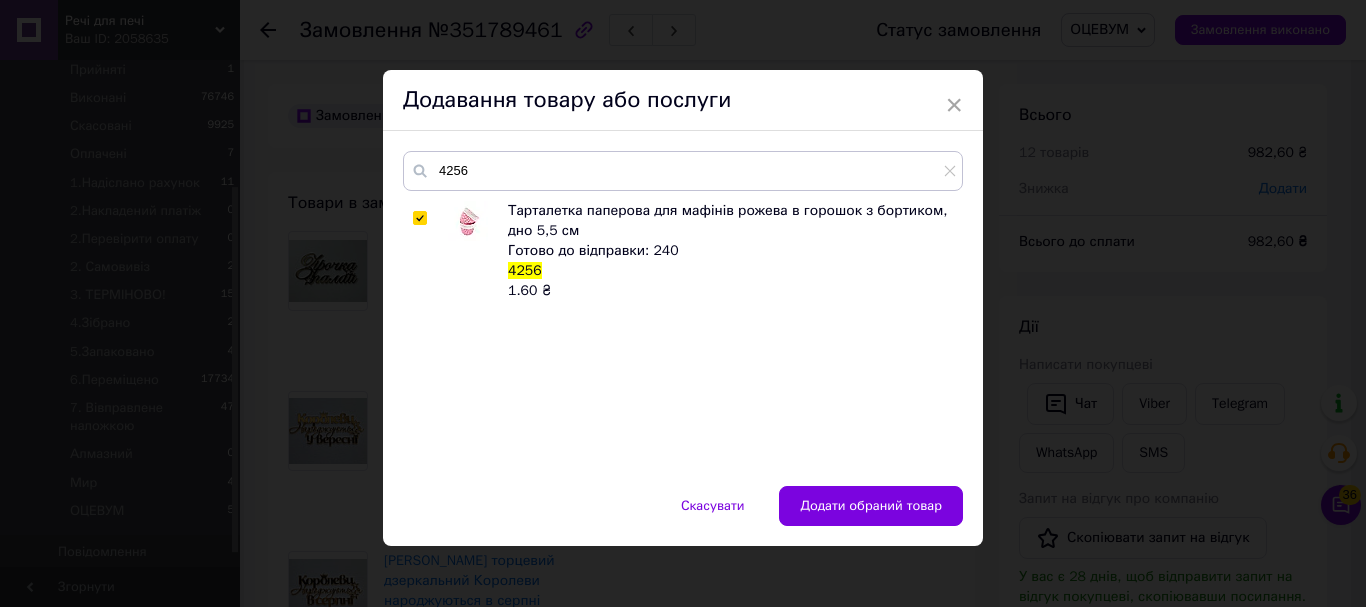 click on "Додати обраний товар" at bounding box center (871, 506) 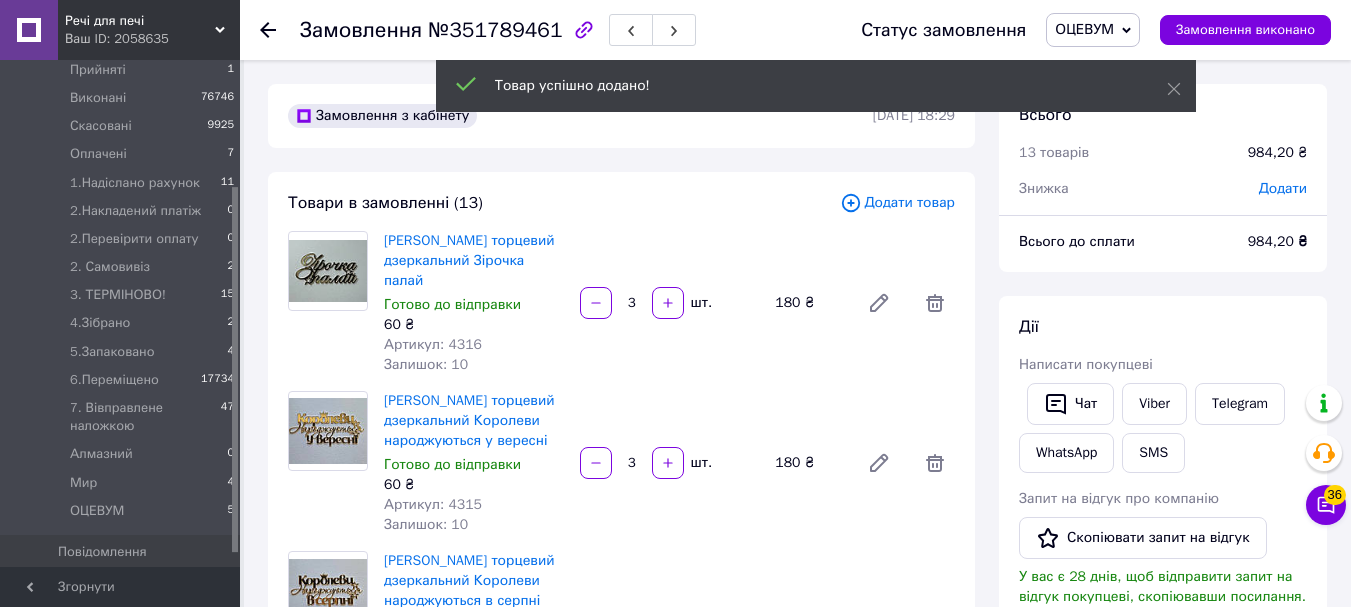 scroll, scrollTop: 568, scrollLeft: 0, axis: vertical 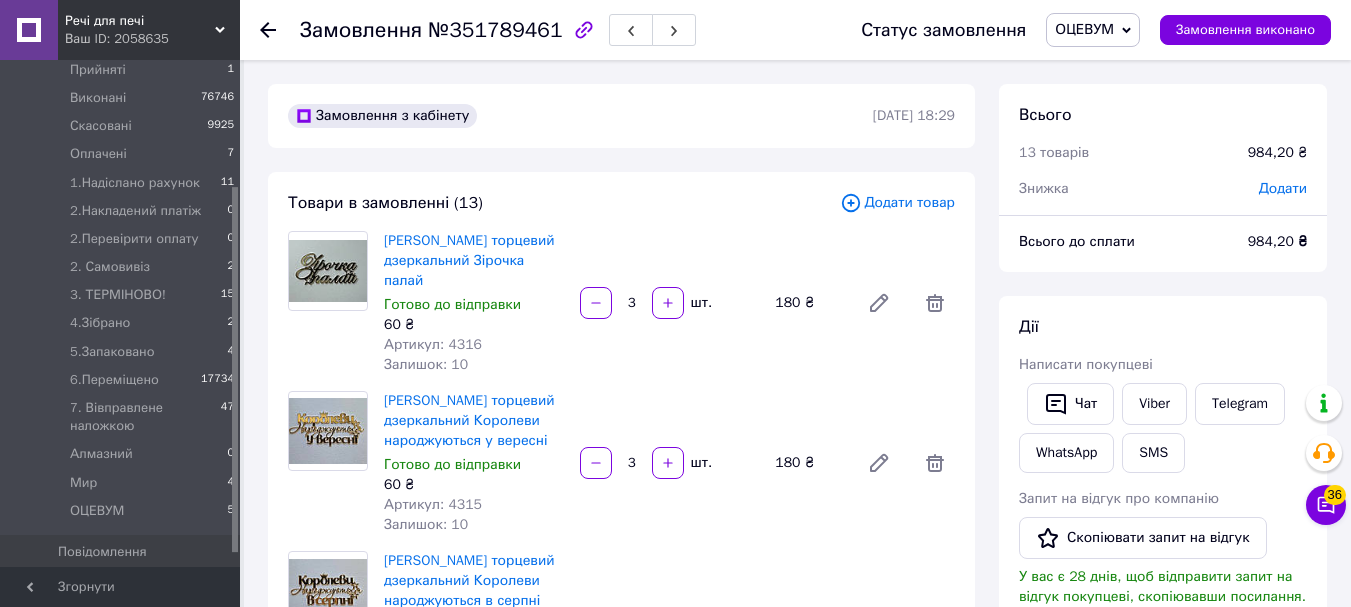 click at bounding box center (280, 30) 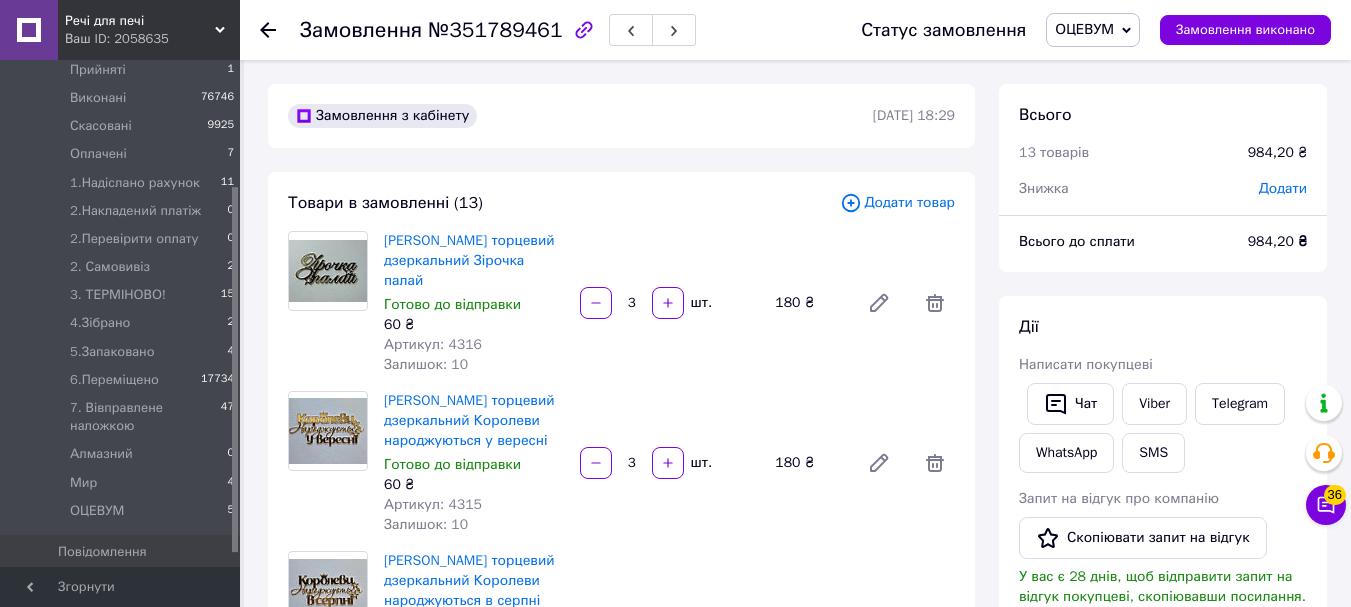 click 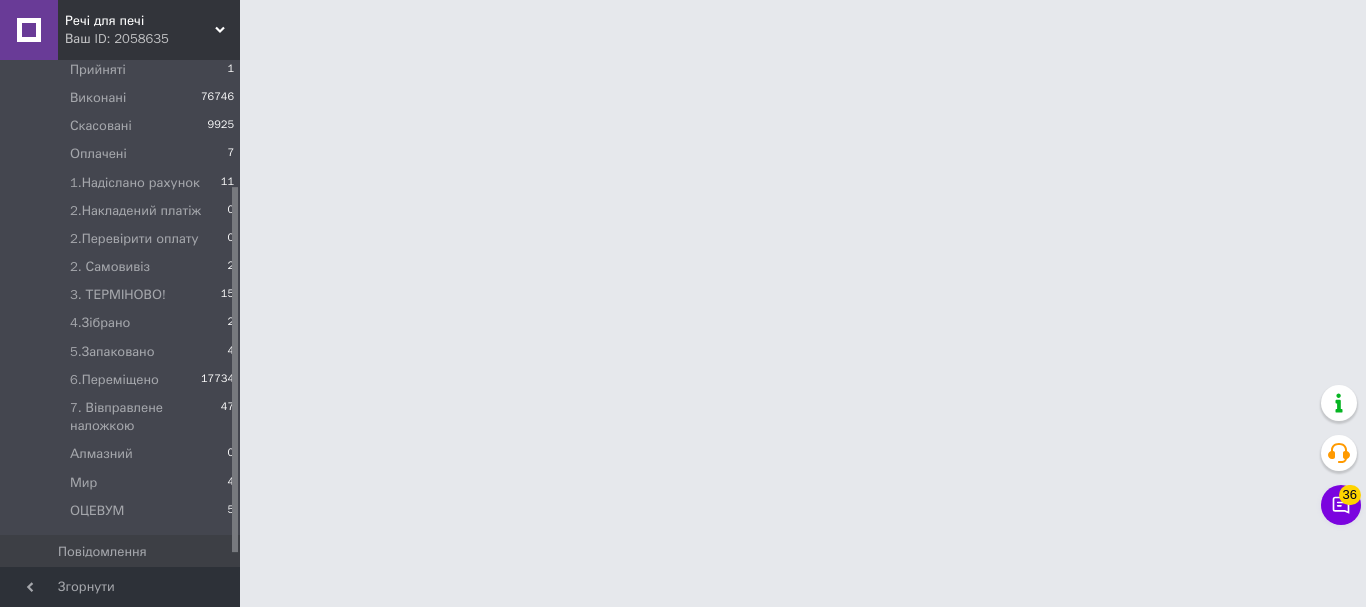 click at bounding box center (683, 25) 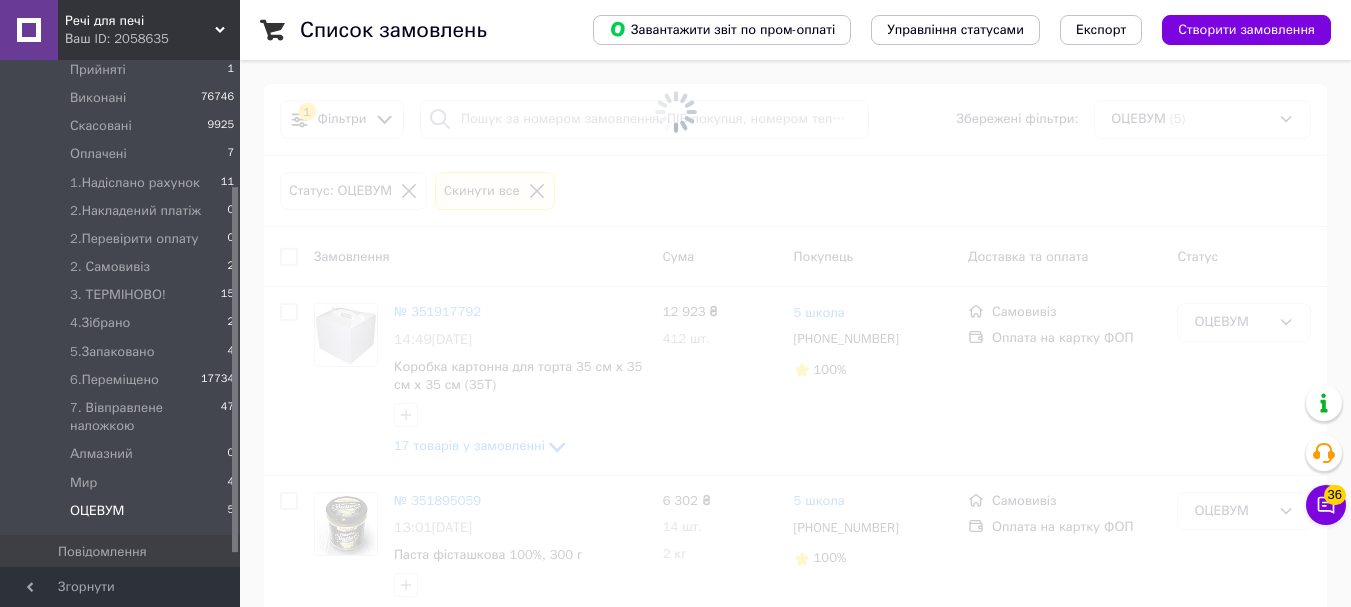click on "ОЦЕВУМ" at bounding box center [97, 511] 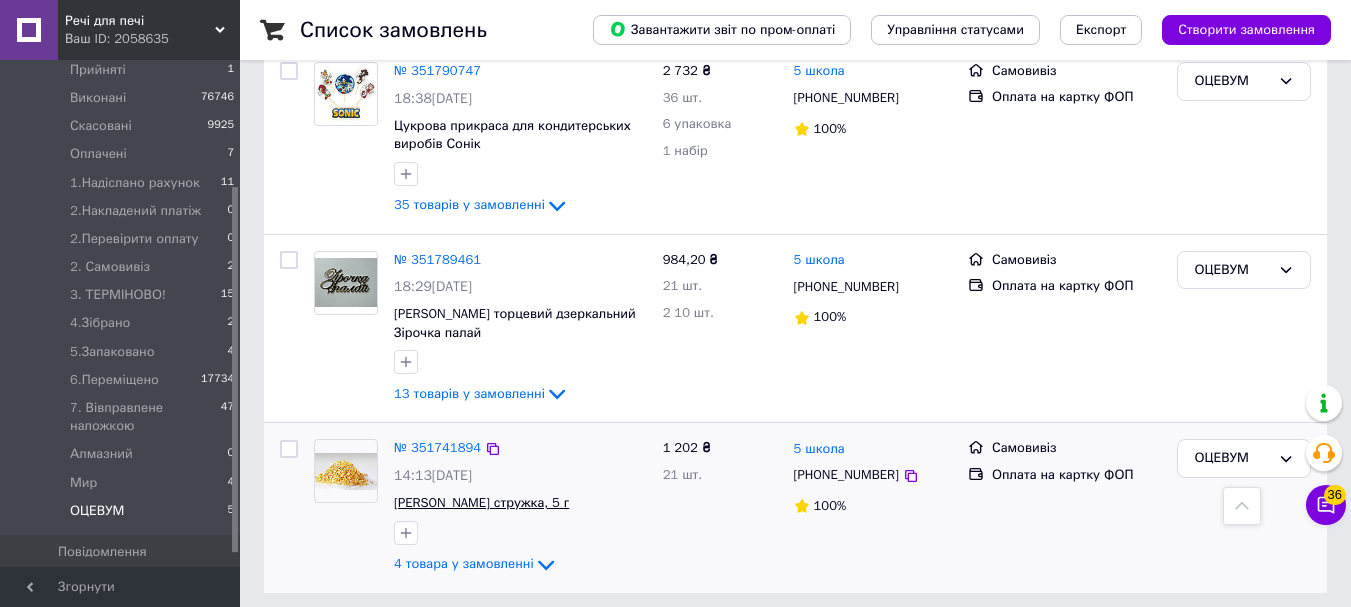 scroll, scrollTop: 610, scrollLeft: 0, axis: vertical 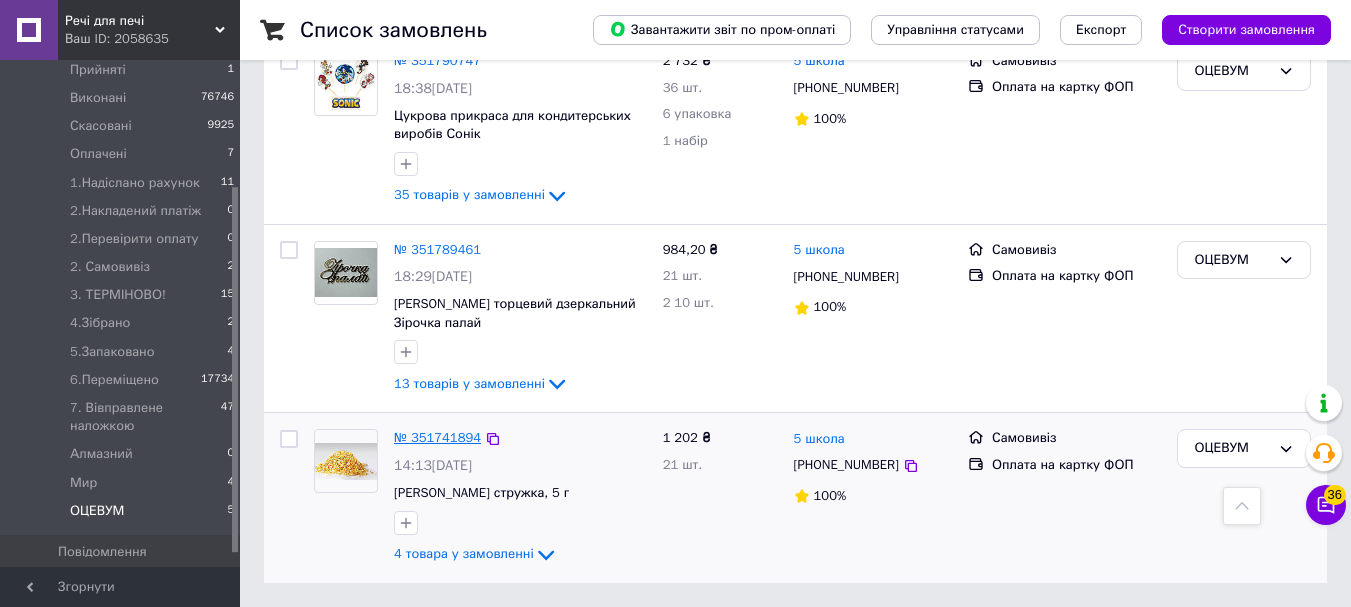 click on "№ 351741894" at bounding box center (437, 437) 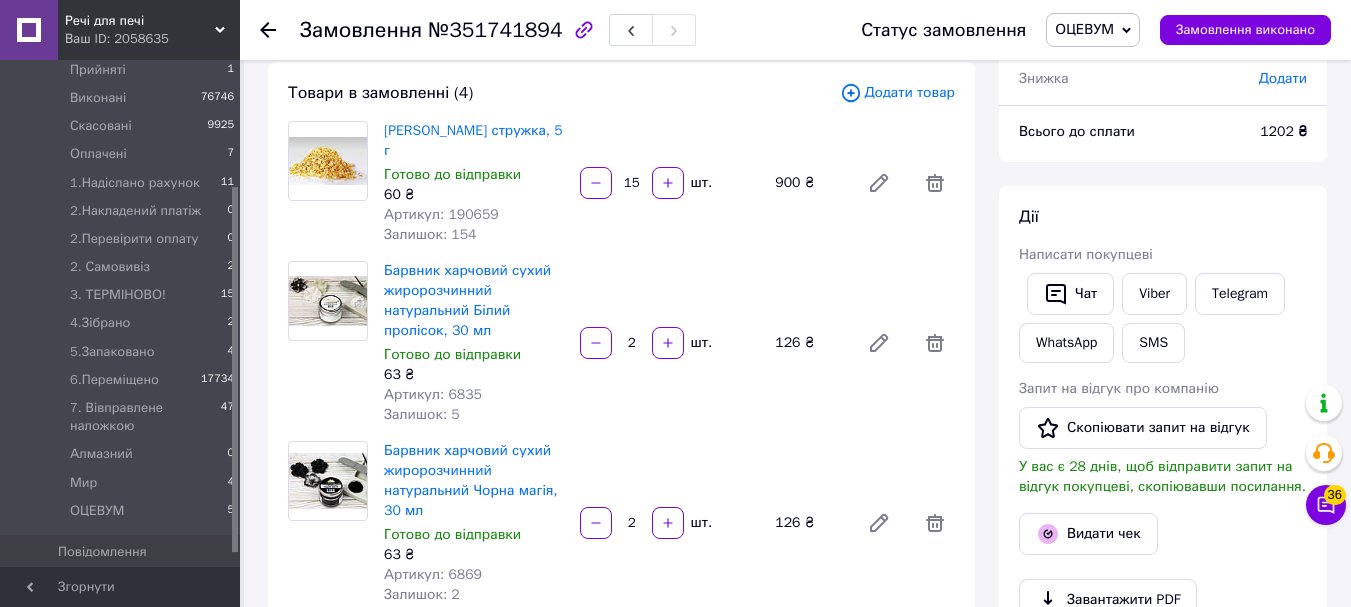 scroll, scrollTop: 0, scrollLeft: 0, axis: both 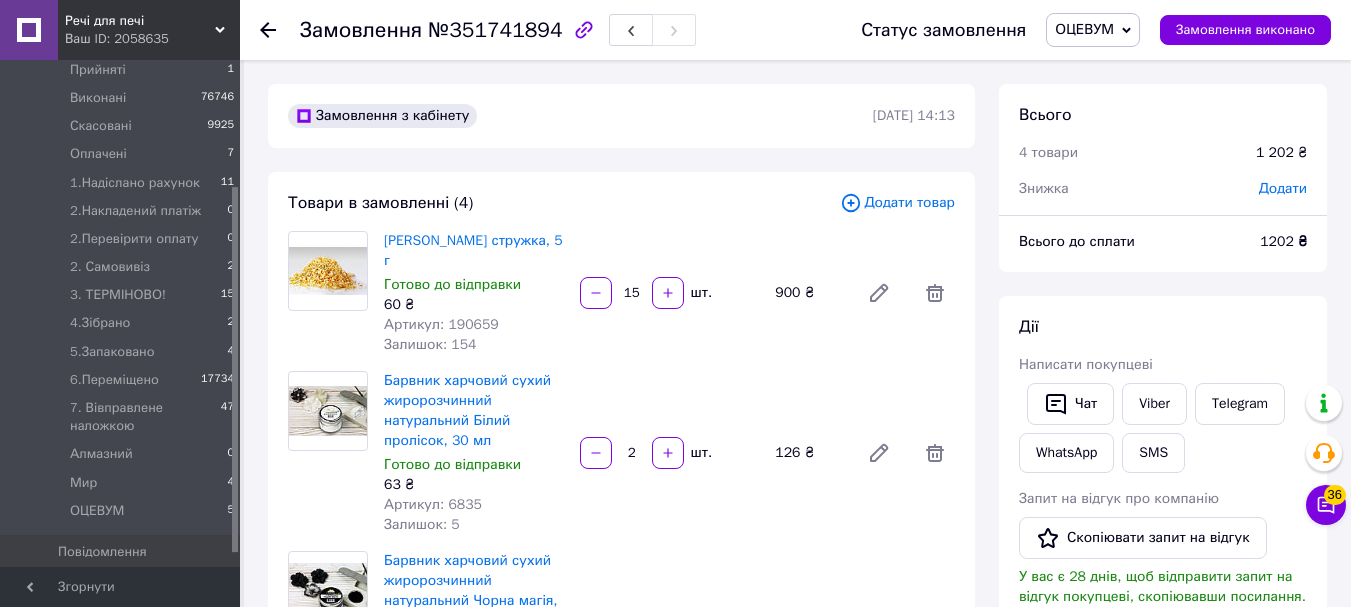 click 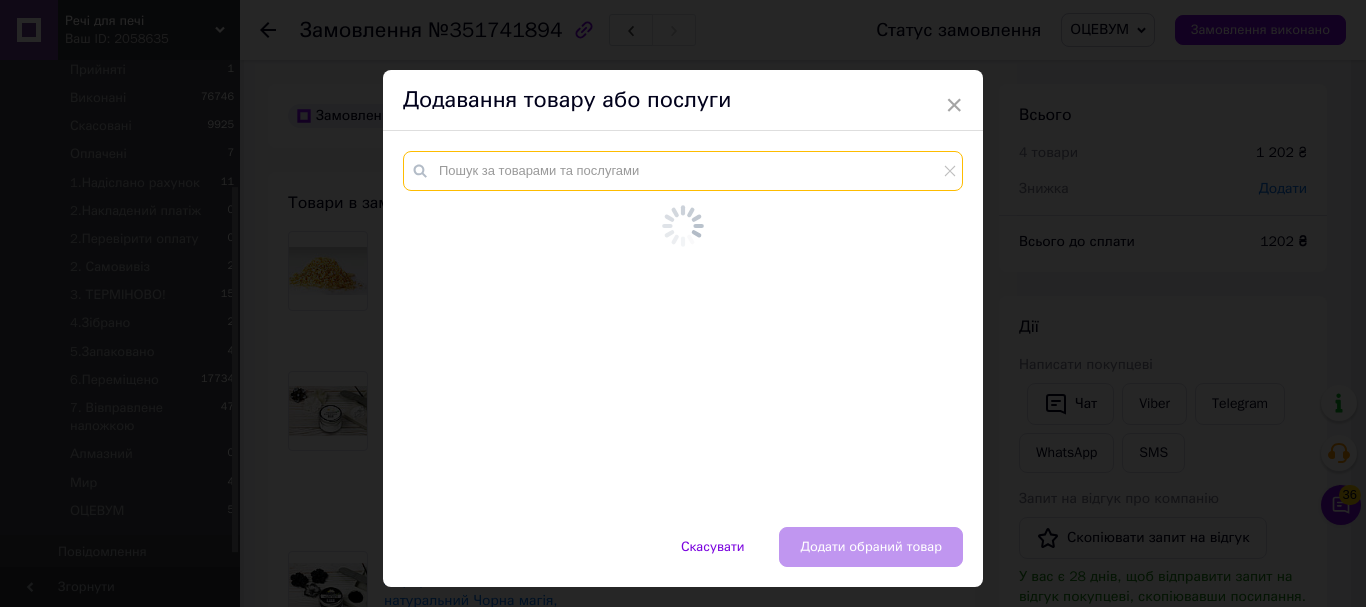 click at bounding box center (683, 171) 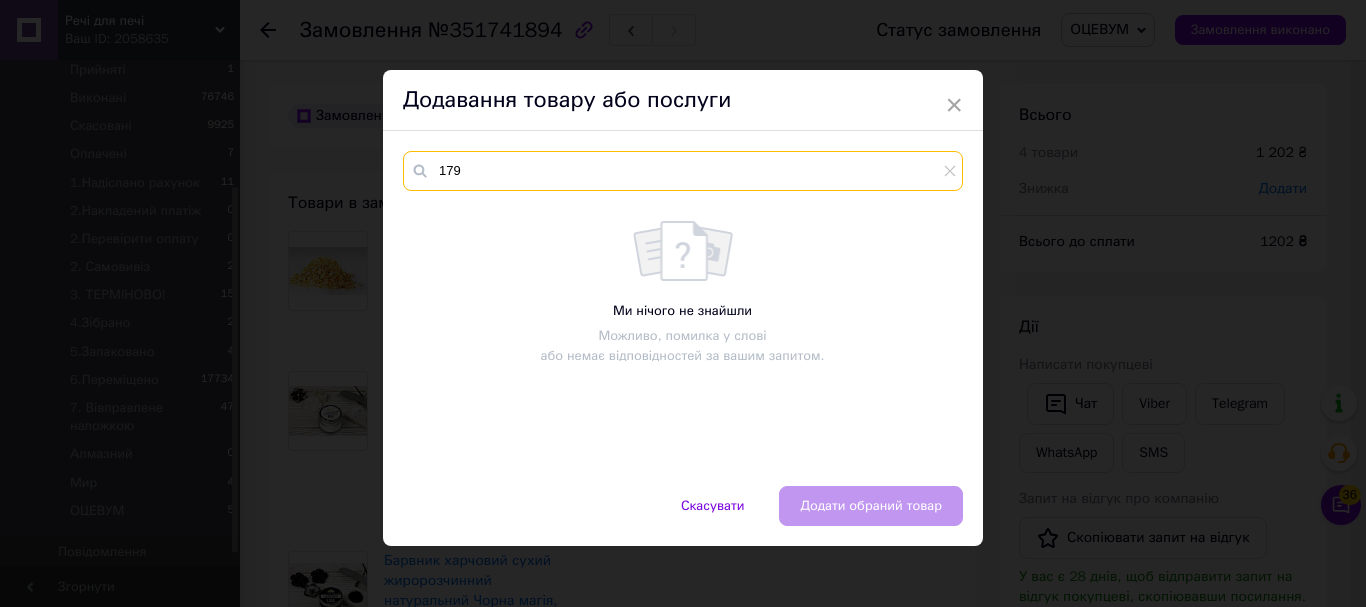 type on "179" 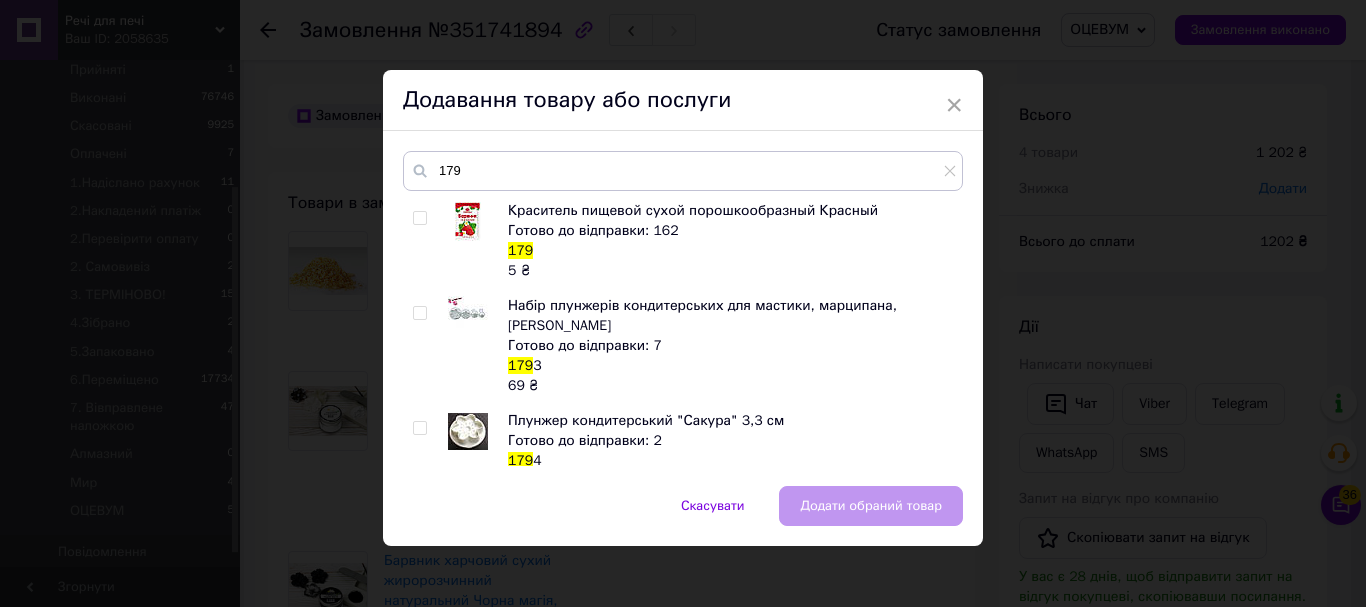 click at bounding box center (423, 241) 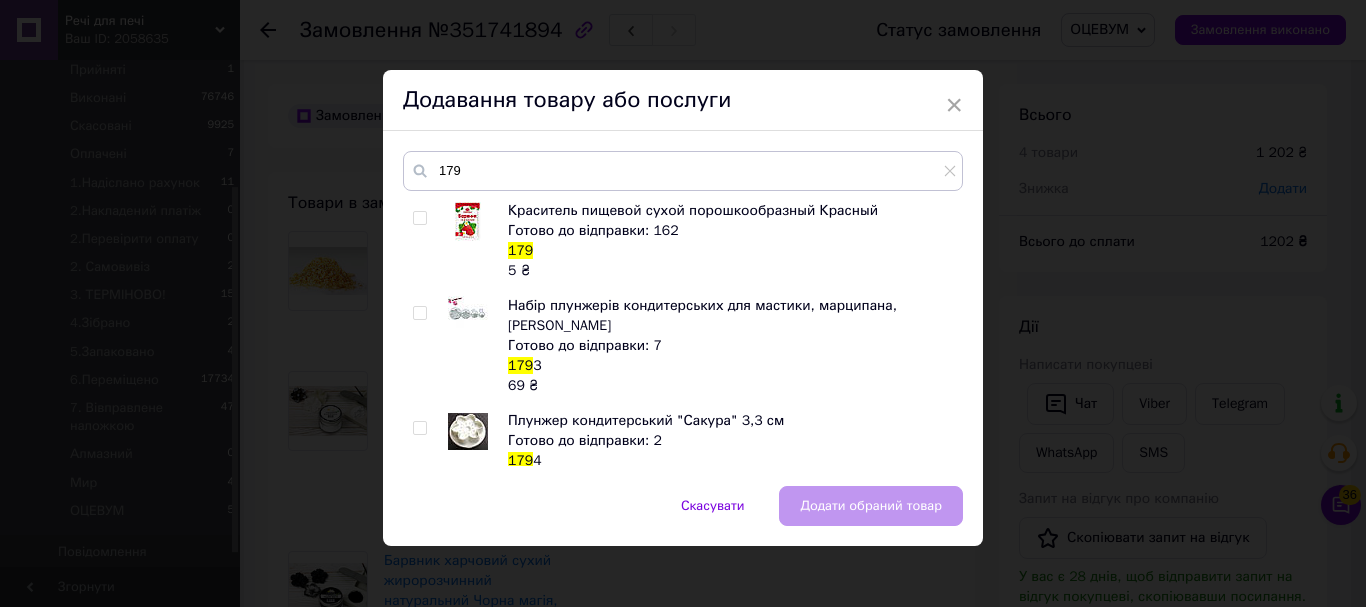 click at bounding box center (419, 218) 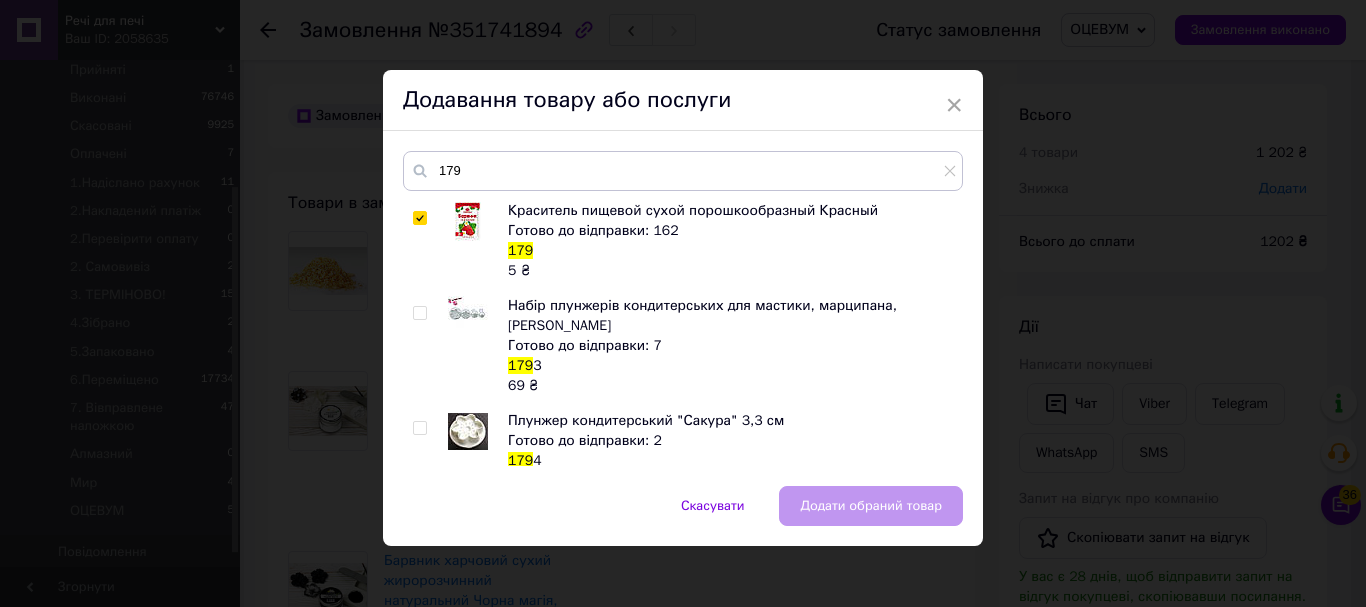 checkbox on "true" 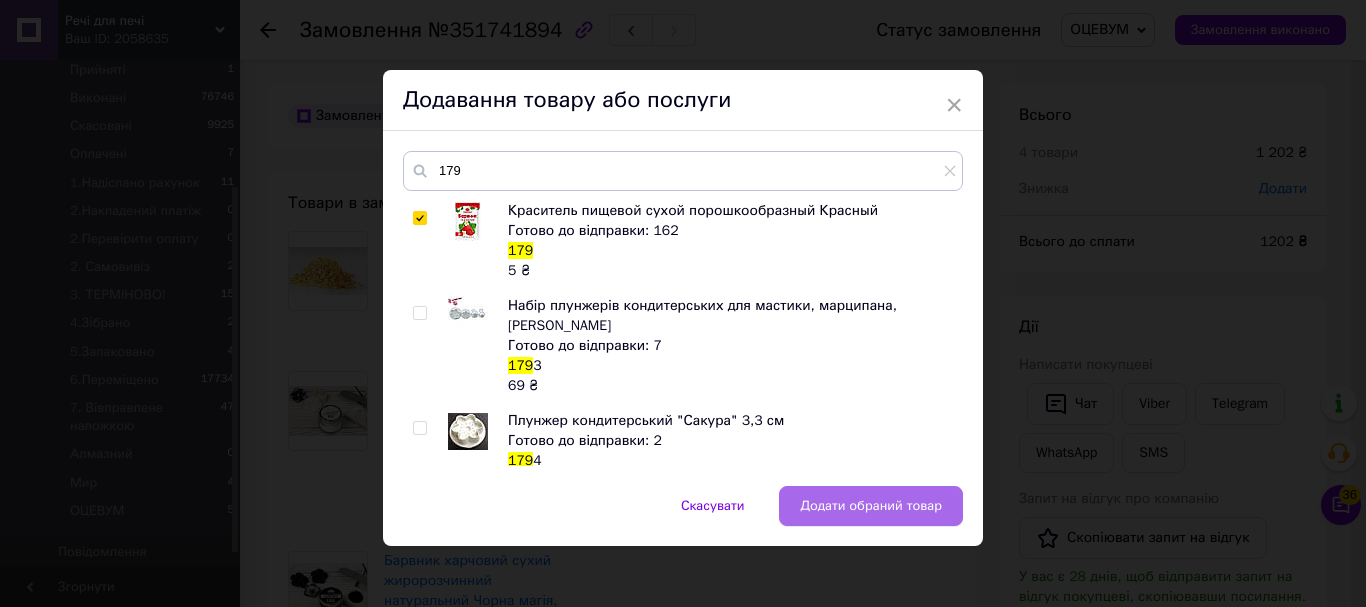 click on "Додати обраний товар" at bounding box center [871, 506] 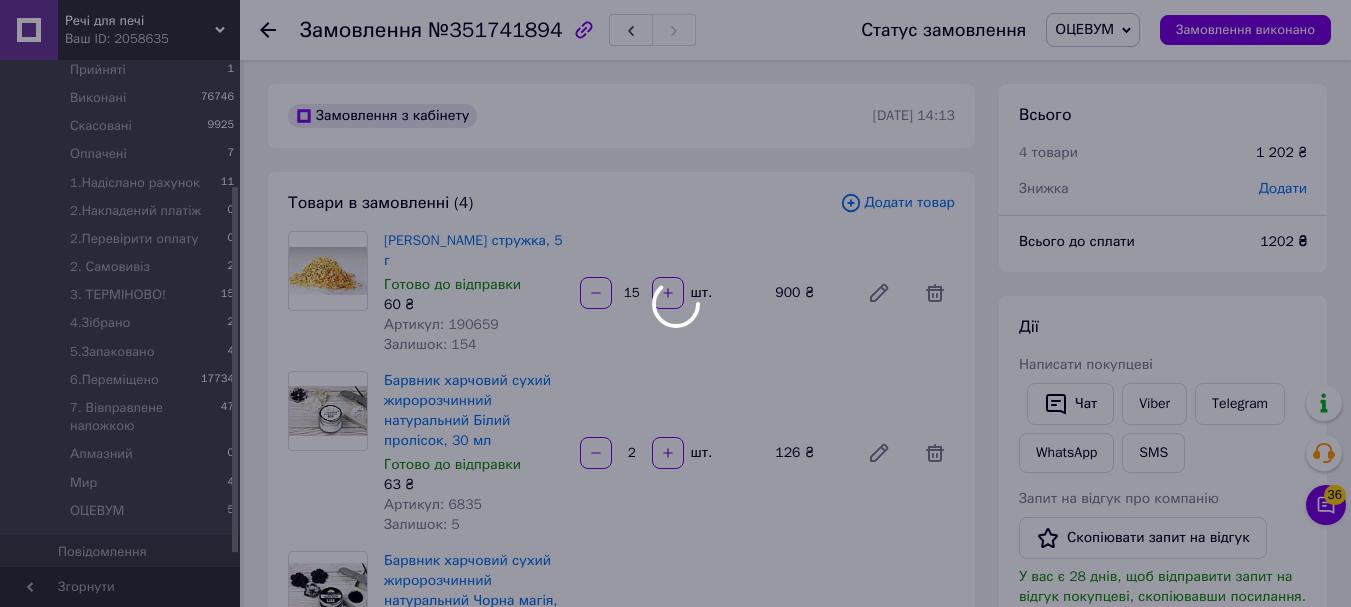 scroll, scrollTop: 400, scrollLeft: 0, axis: vertical 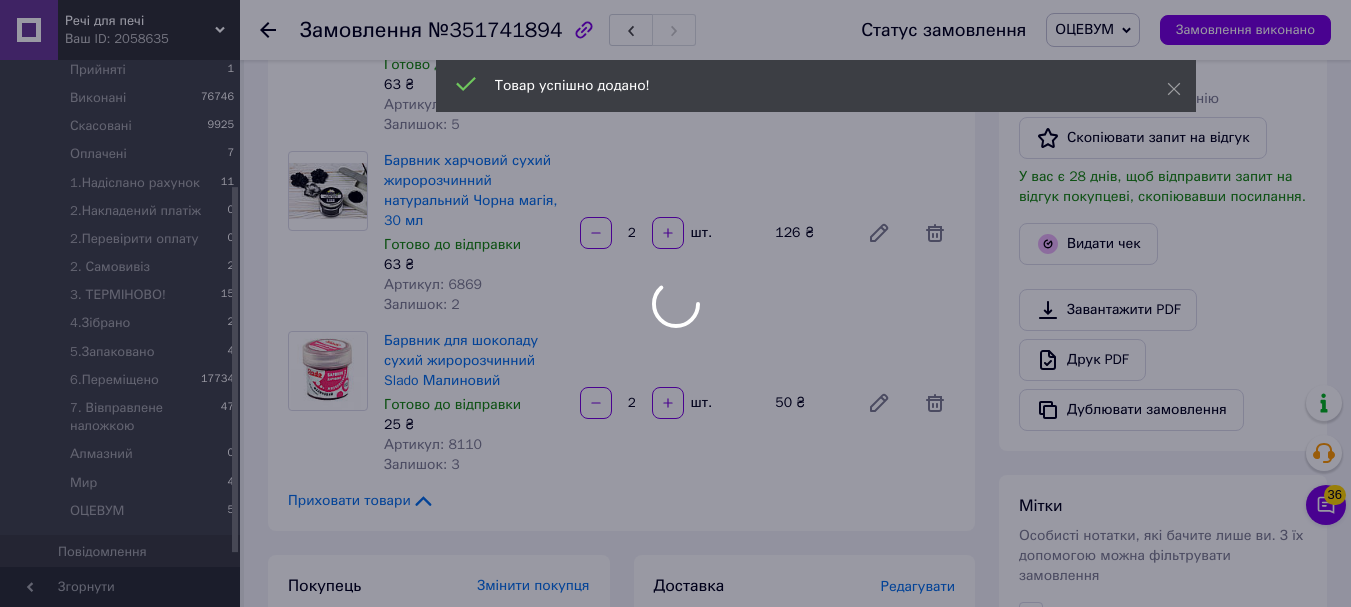 click at bounding box center (675, 303) 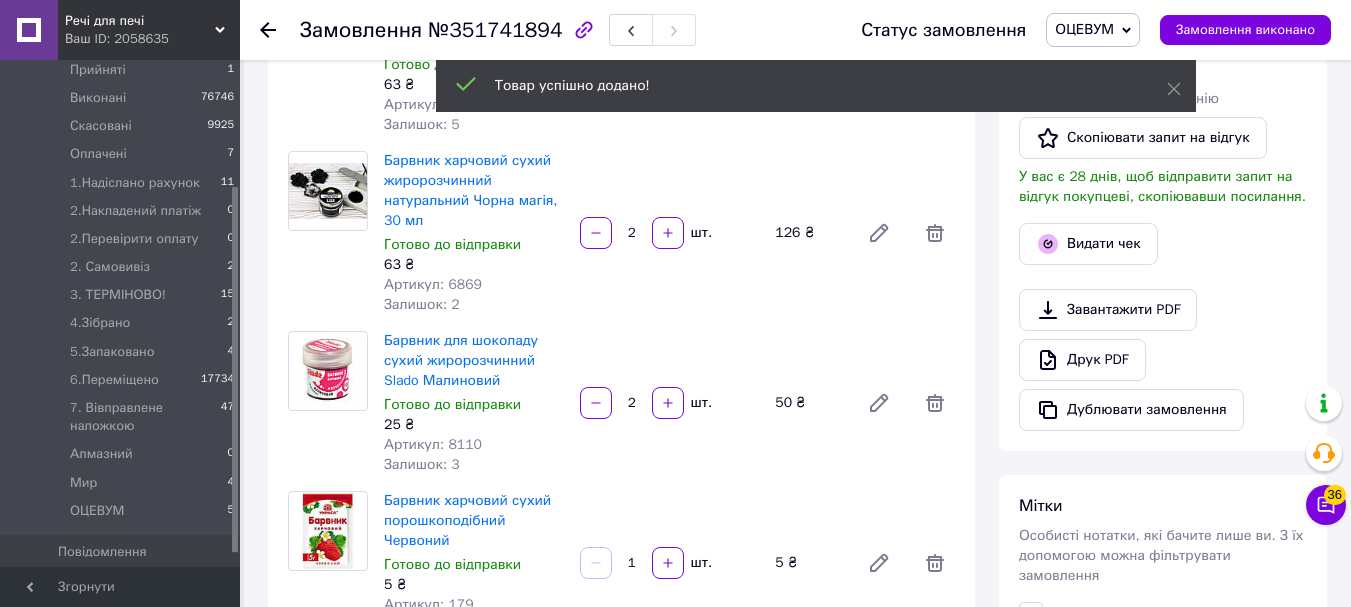 scroll, scrollTop: 20, scrollLeft: 0, axis: vertical 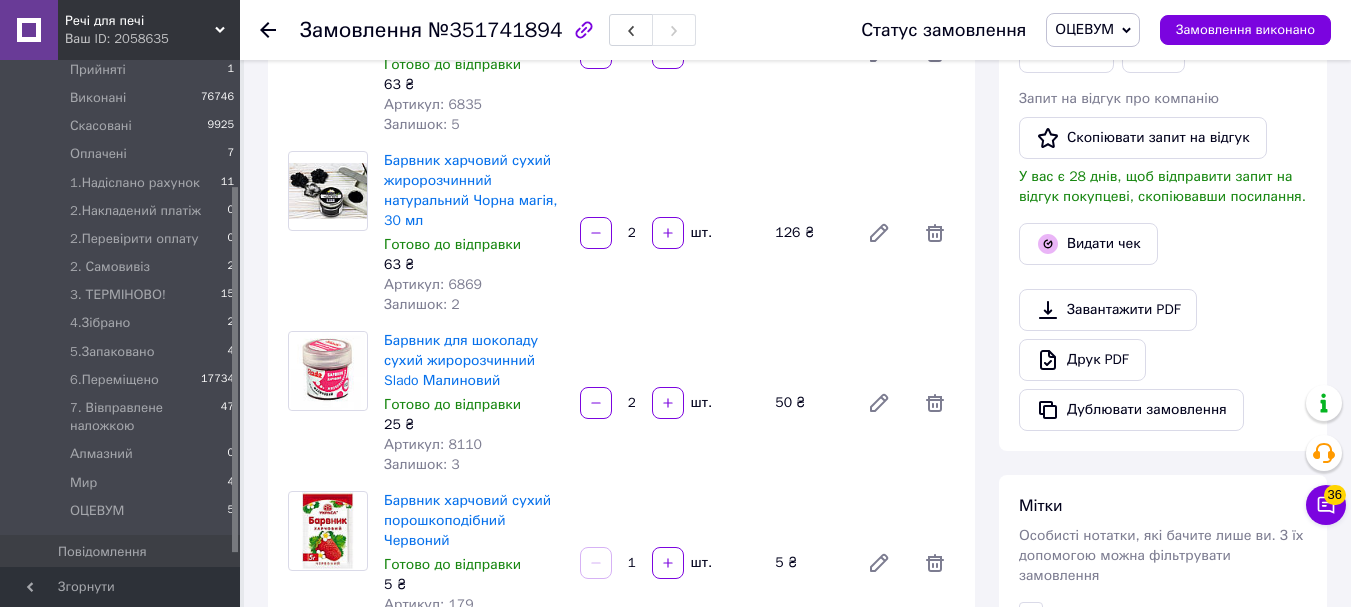 click at bounding box center [280, 30] 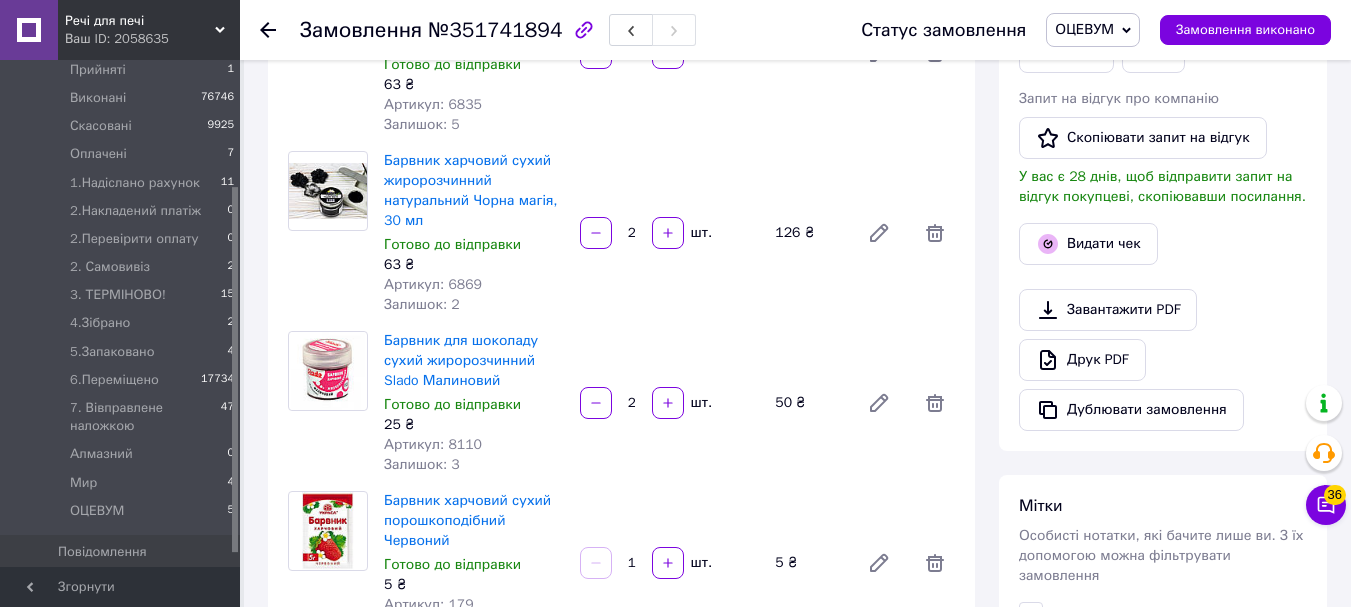 scroll, scrollTop: 0, scrollLeft: 0, axis: both 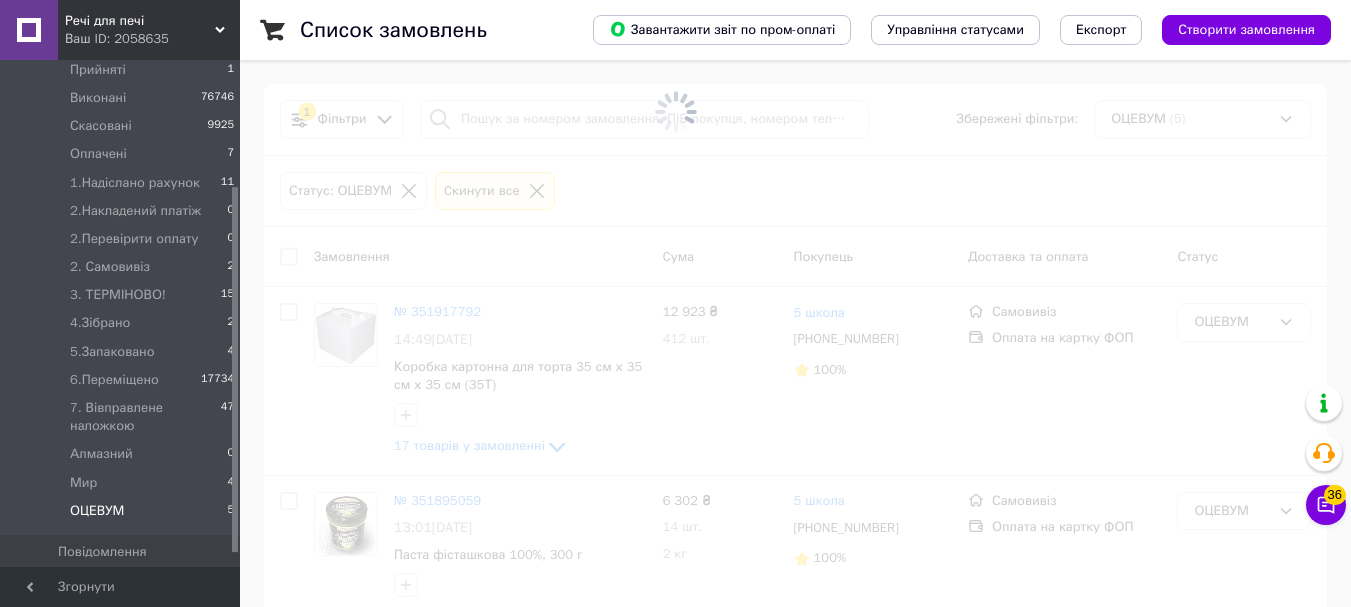 click on "ОЦЕВУМ 5" at bounding box center (123, 516) 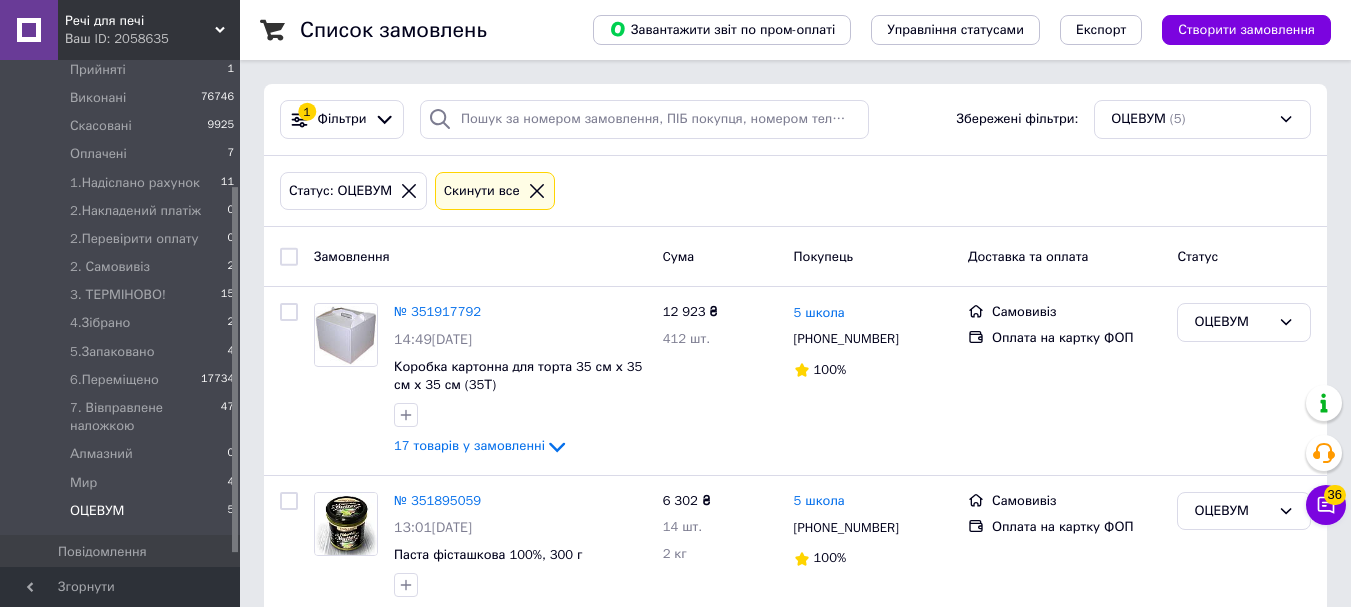 scroll, scrollTop: 400, scrollLeft: 0, axis: vertical 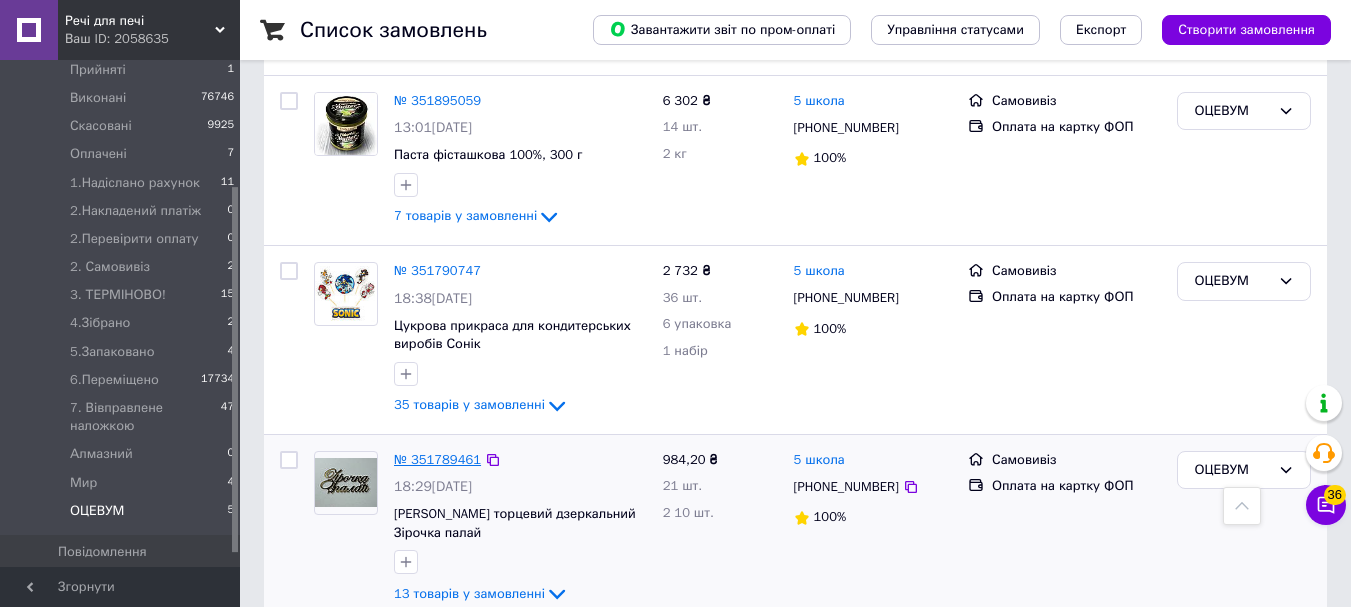 click on "№ 351789461" at bounding box center [437, 459] 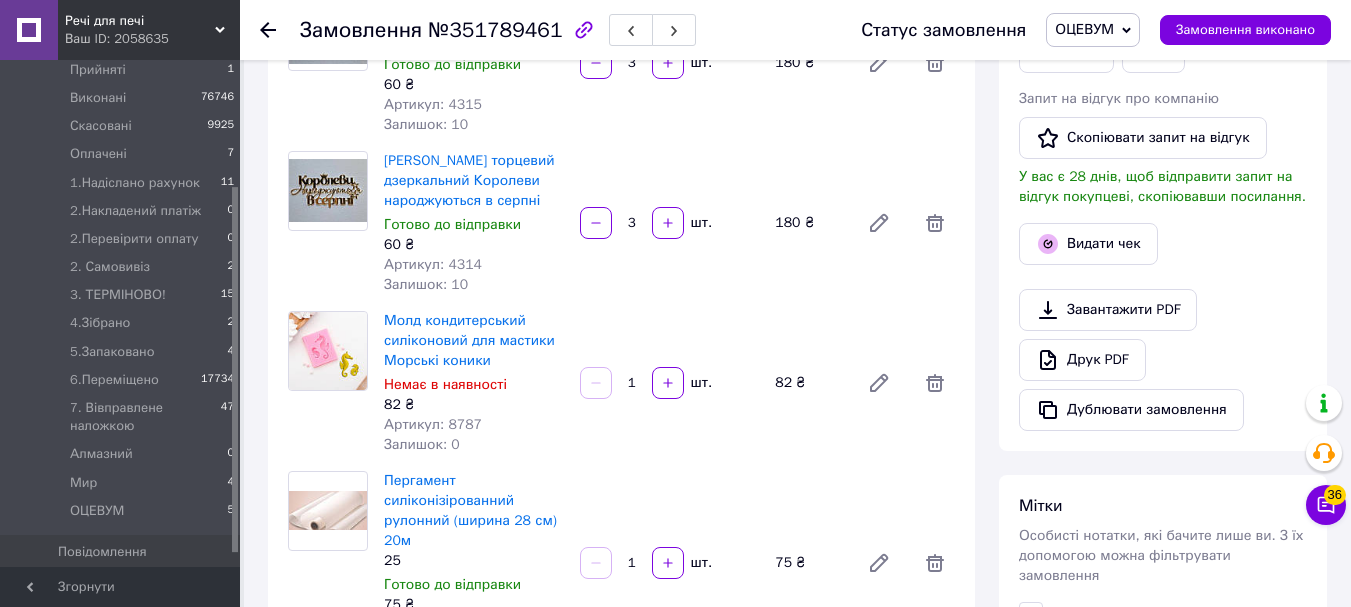 scroll, scrollTop: 0, scrollLeft: 0, axis: both 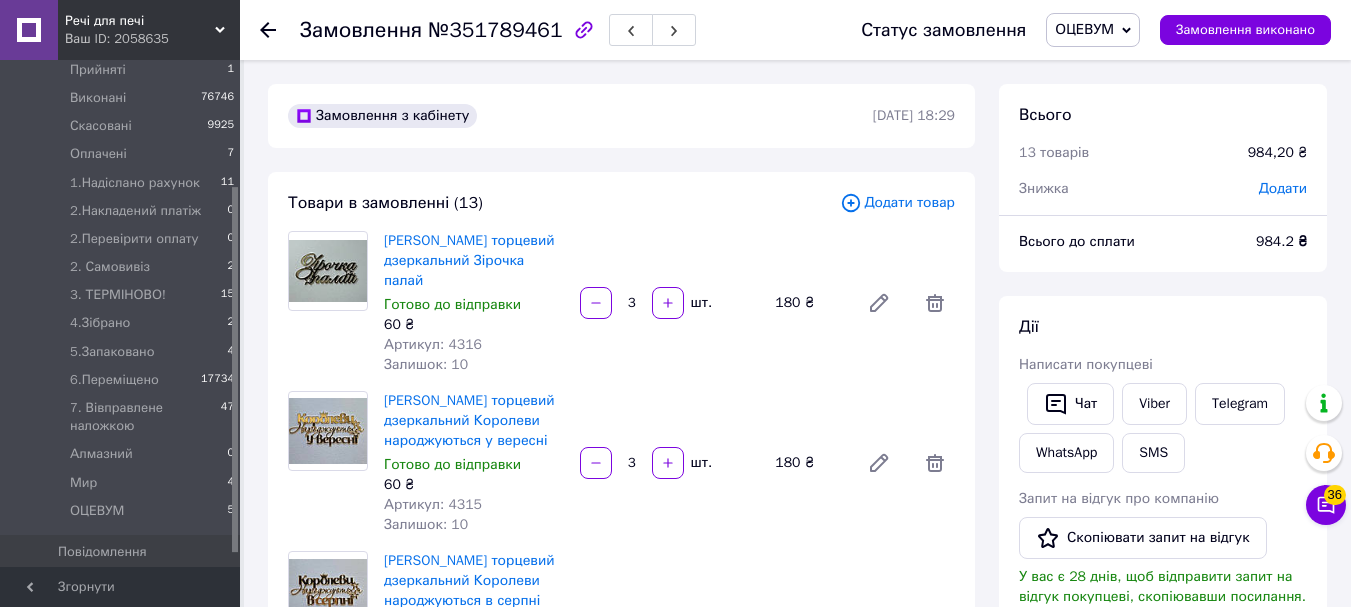 click 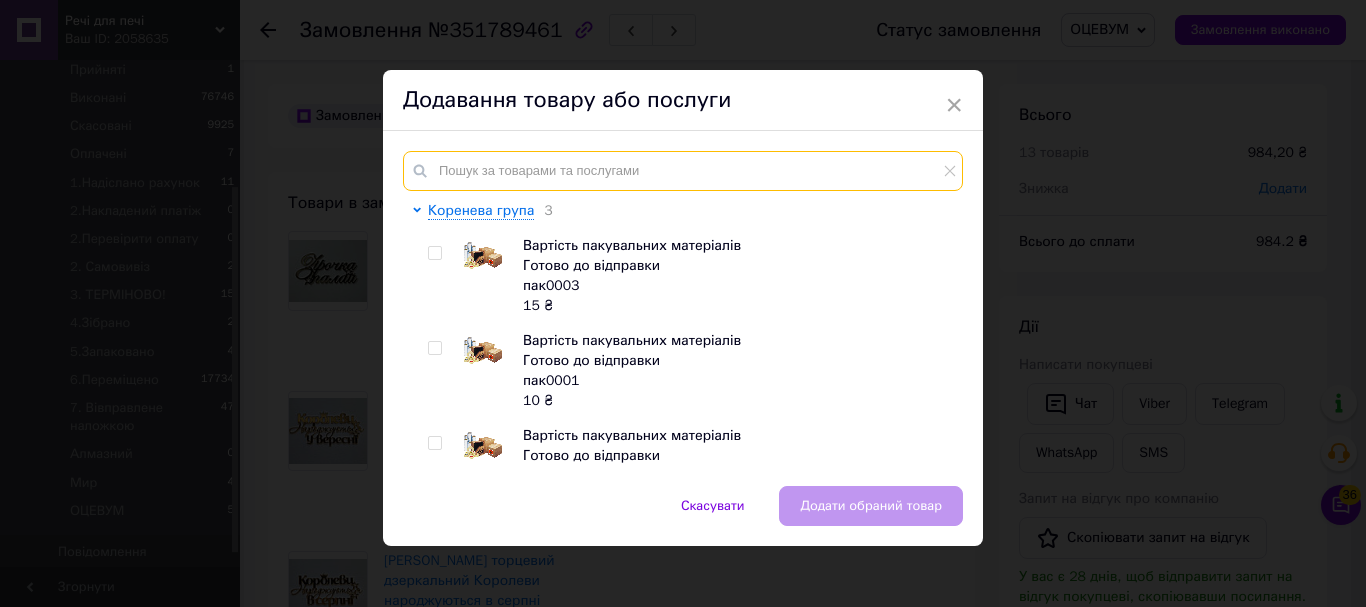 click at bounding box center (683, 171) 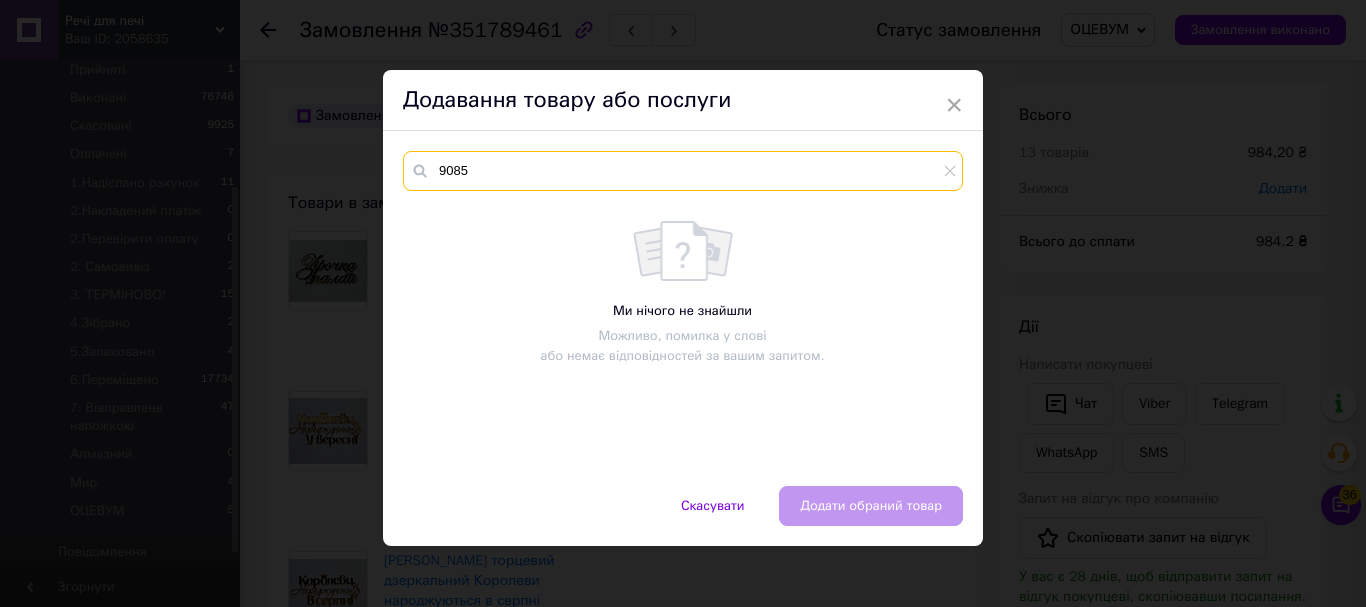 type on "9085" 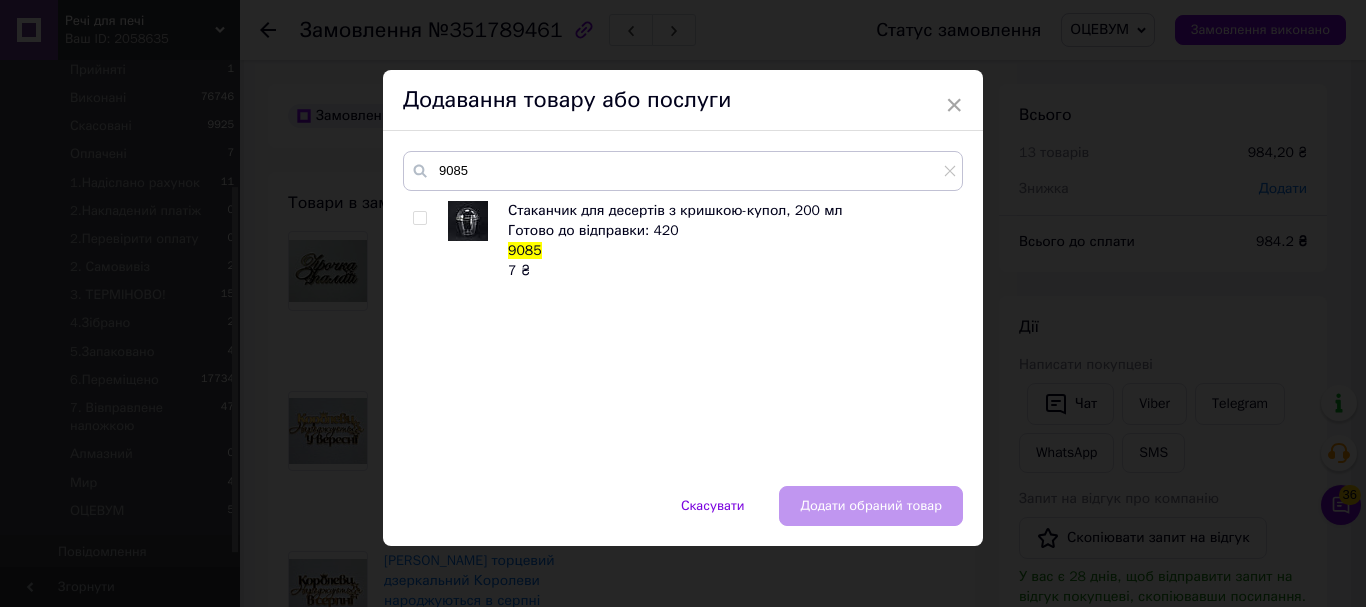 click at bounding box center (423, 241) 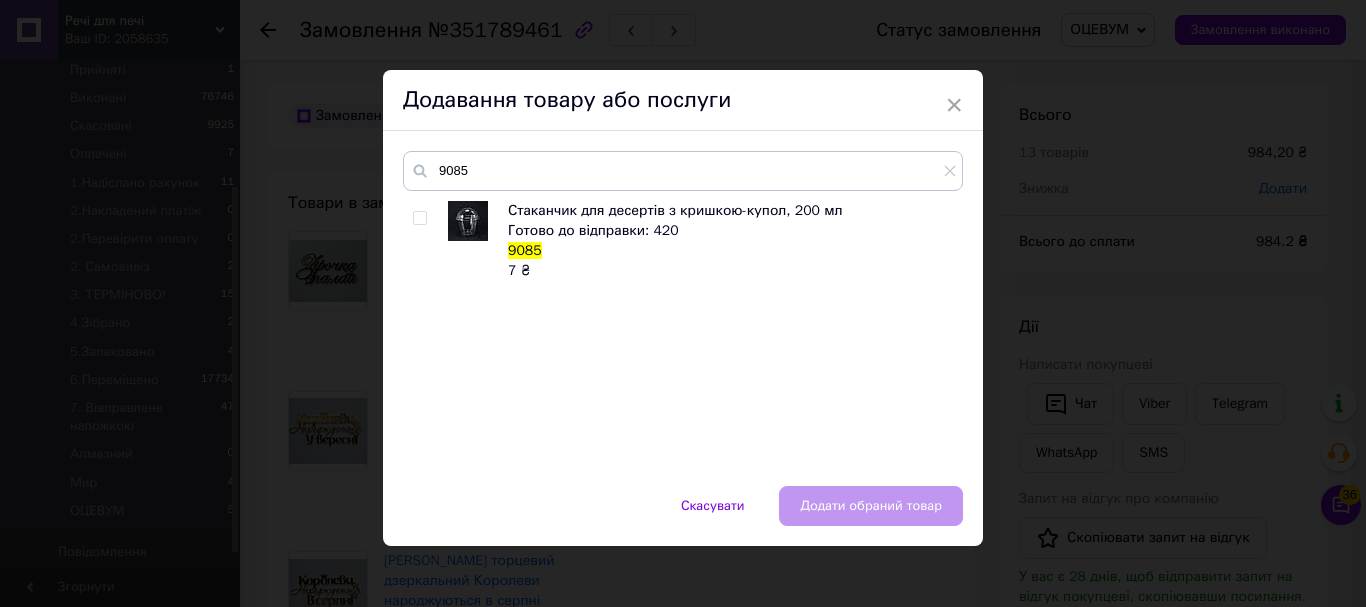 click at bounding box center (423, 241) 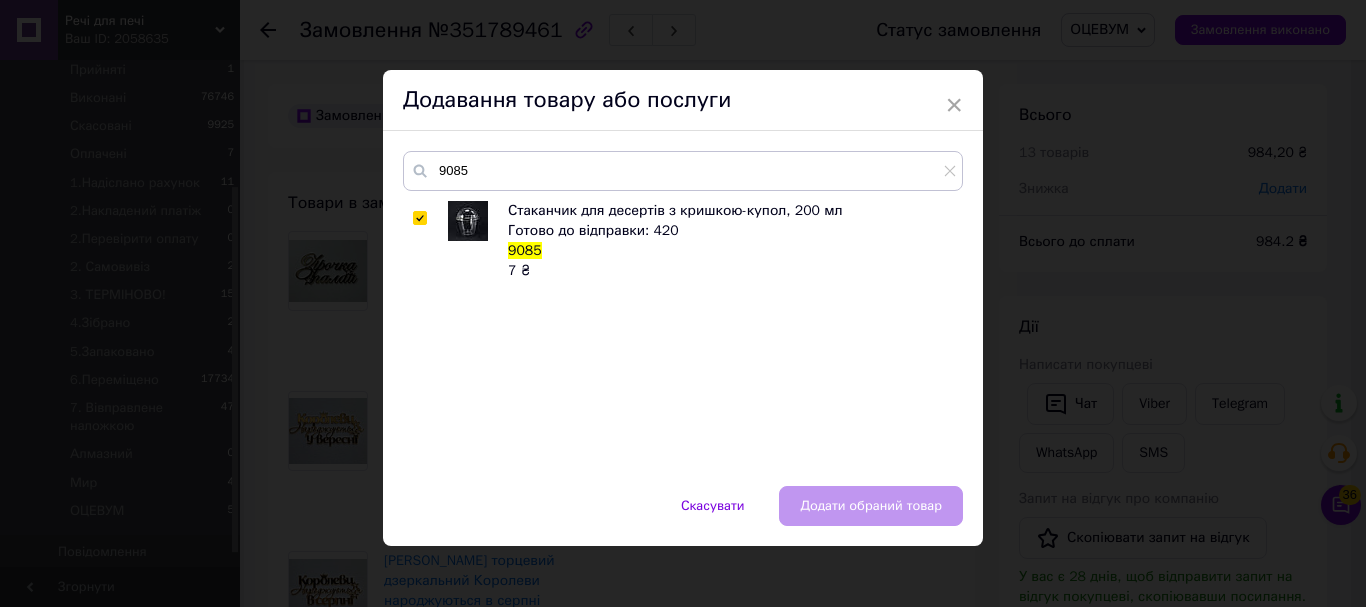 checkbox on "true" 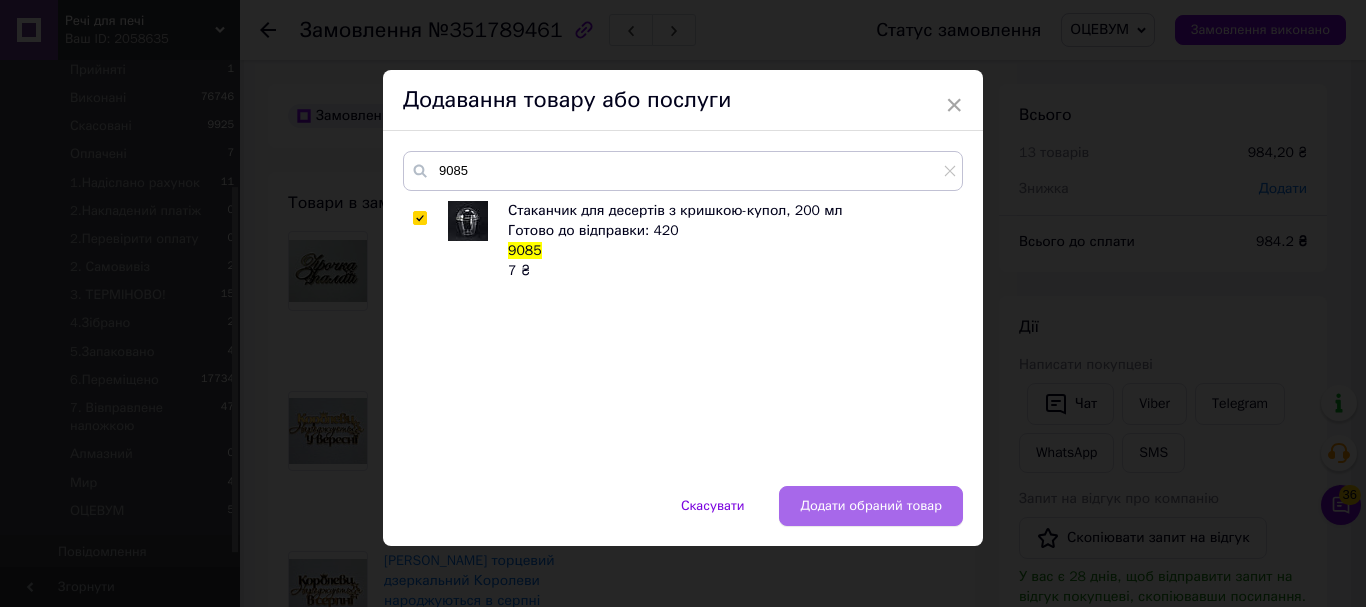click on "Додати обраний товар" at bounding box center [871, 506] 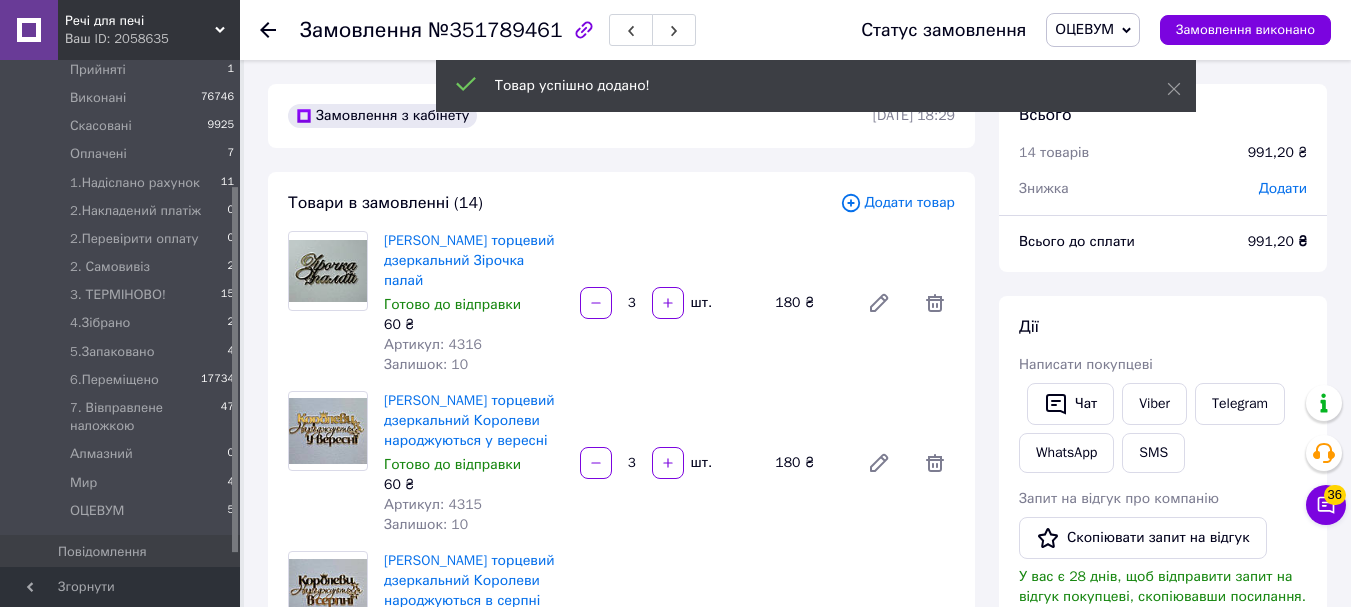scroll, scrollTop: 616, scrollLeft: 0, axis: vertical 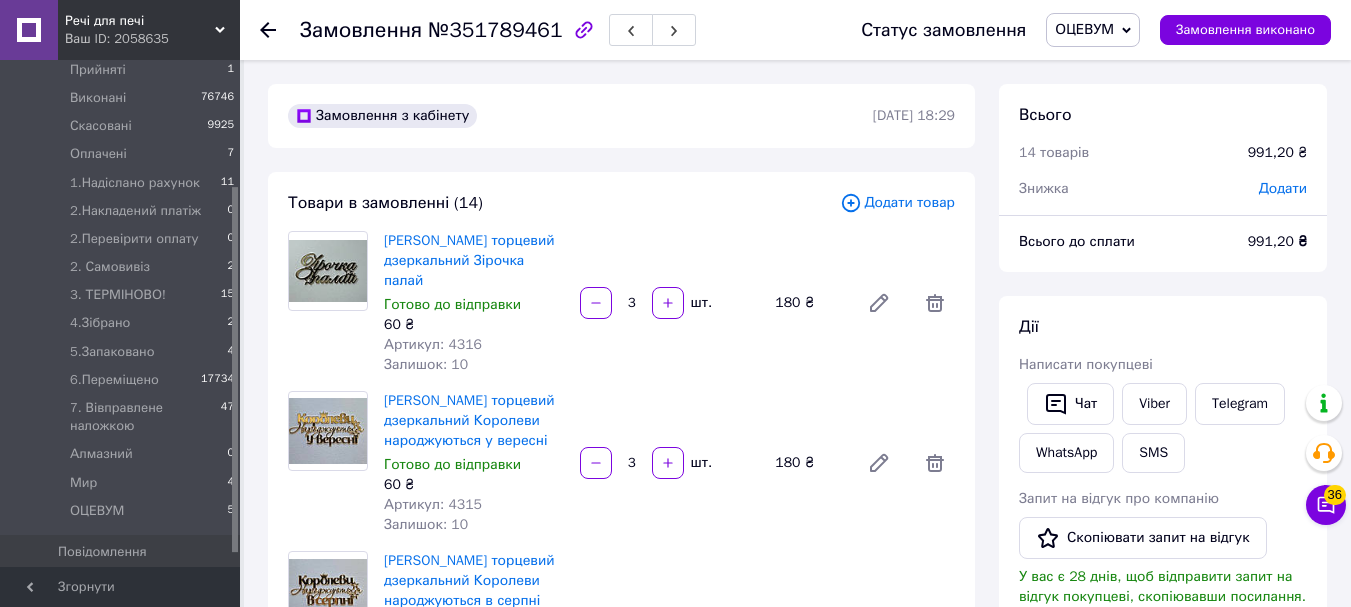 click on "Замовлення №351789461 Статус замовлення ОЦЕВУМ Прийнято Виконано Скасовано Оплачено 1.Надіслано рахунок 2.Накладений платіж 2.Перевірити оплату 2. Самовивіз 3. ТЕРМІНОВО! 4.Зібрано 5.Запаковано 6.Переміщено 7. Вівправлене наложкою Алмазний Мир Замовлення виконано" at bounding box center (795, 30) 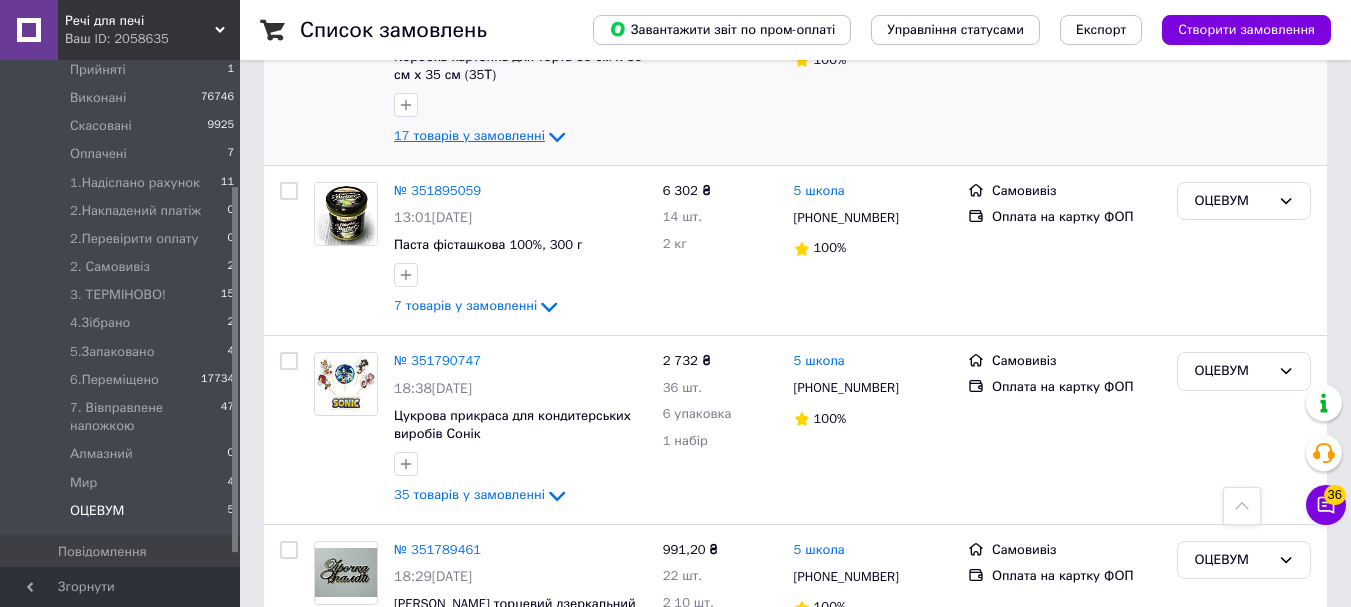 scroll, scrollTop: 10, scrollLeft: 0, axis: vertical 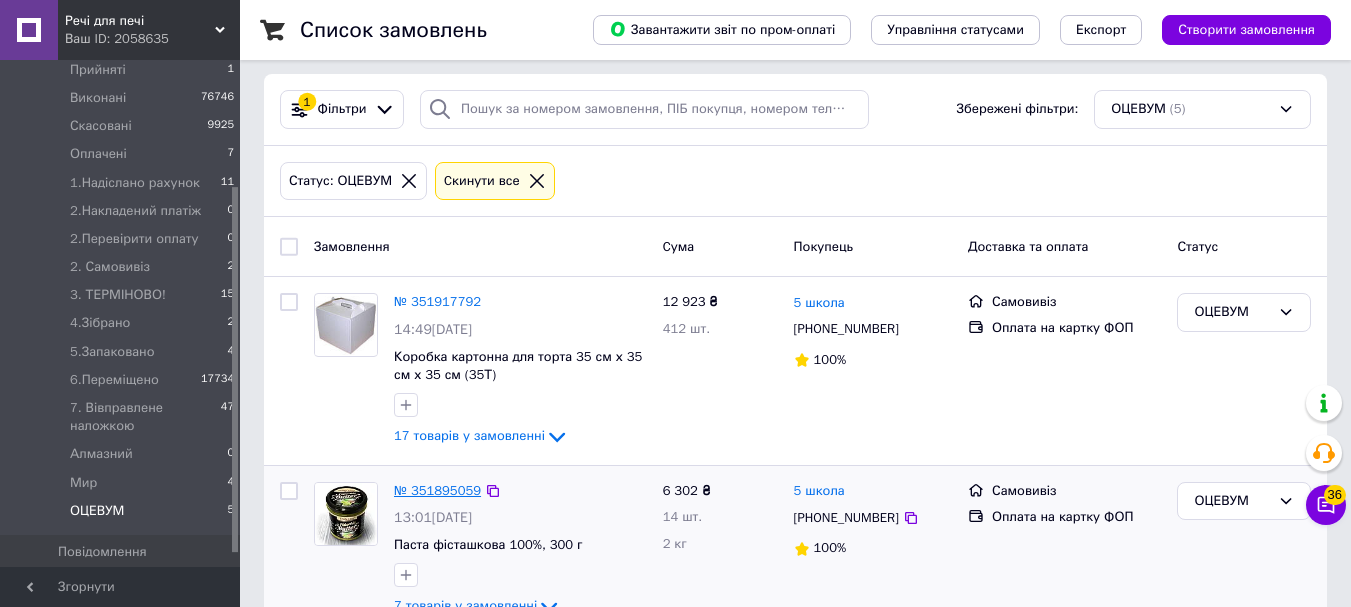 click on "№ 351895059" at bounding box center (437, 490) 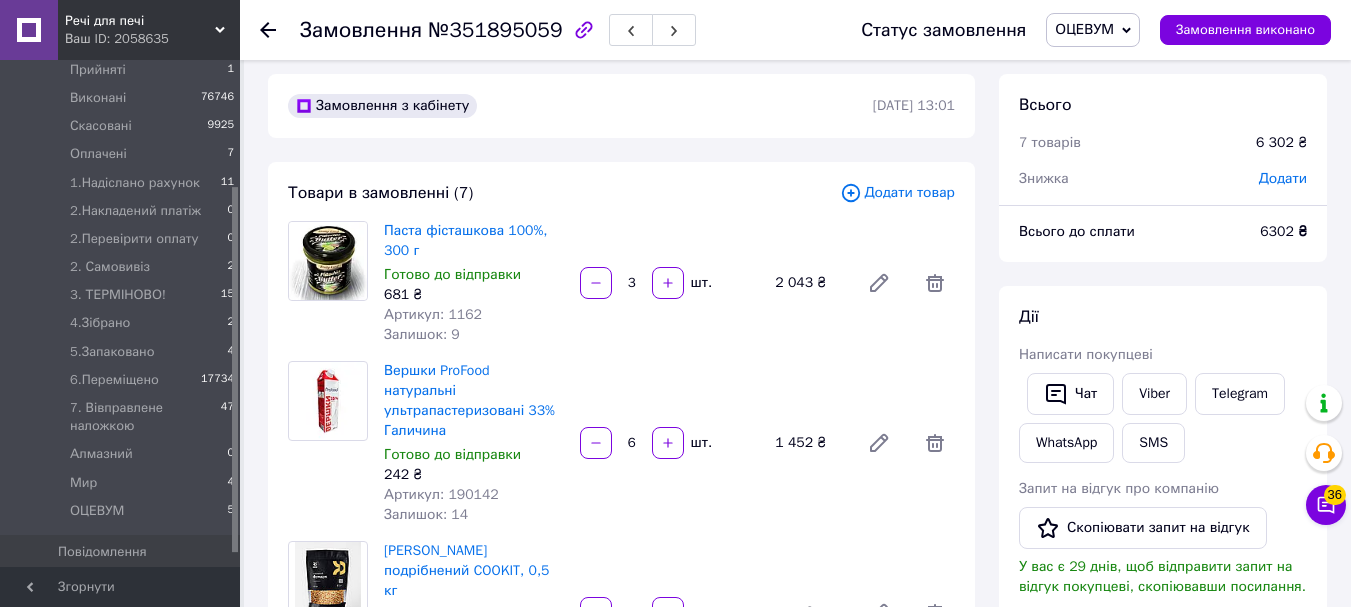 scroll, scrollTop: 36, scrollLeft: 0, axis: vertical 